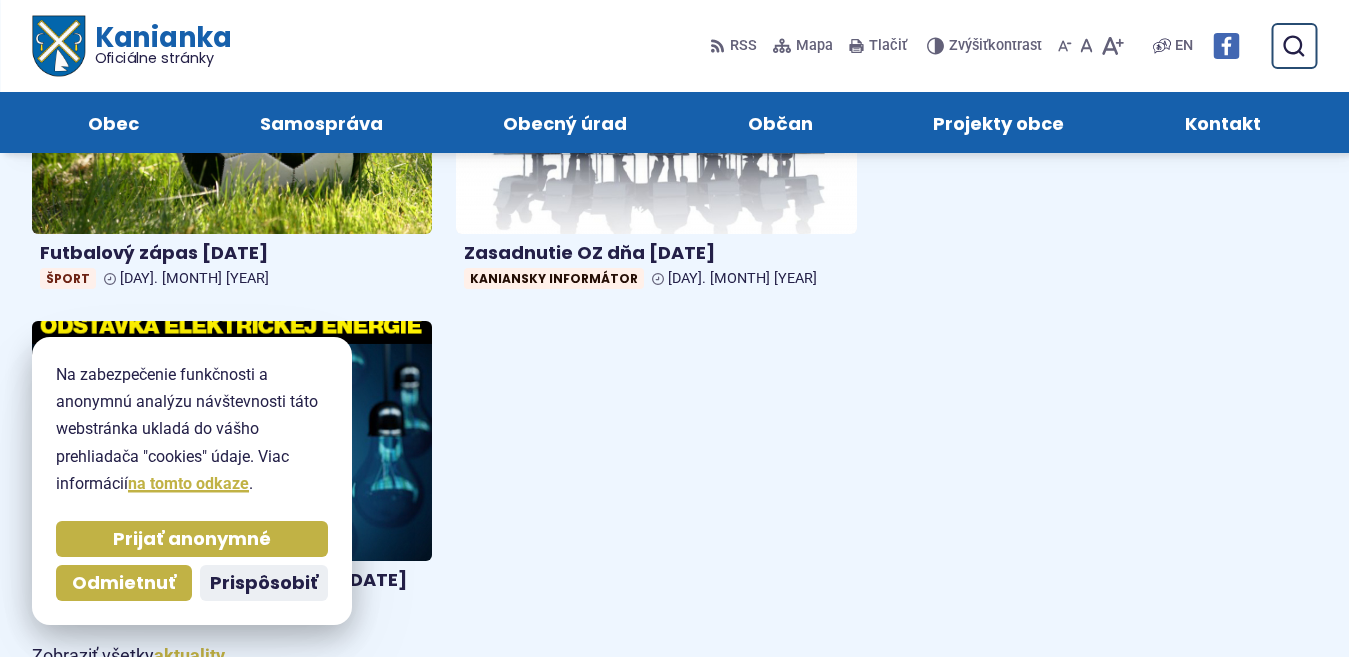 scroll, scrollTop: 1870, scrollLeft: 0, axis: vertical 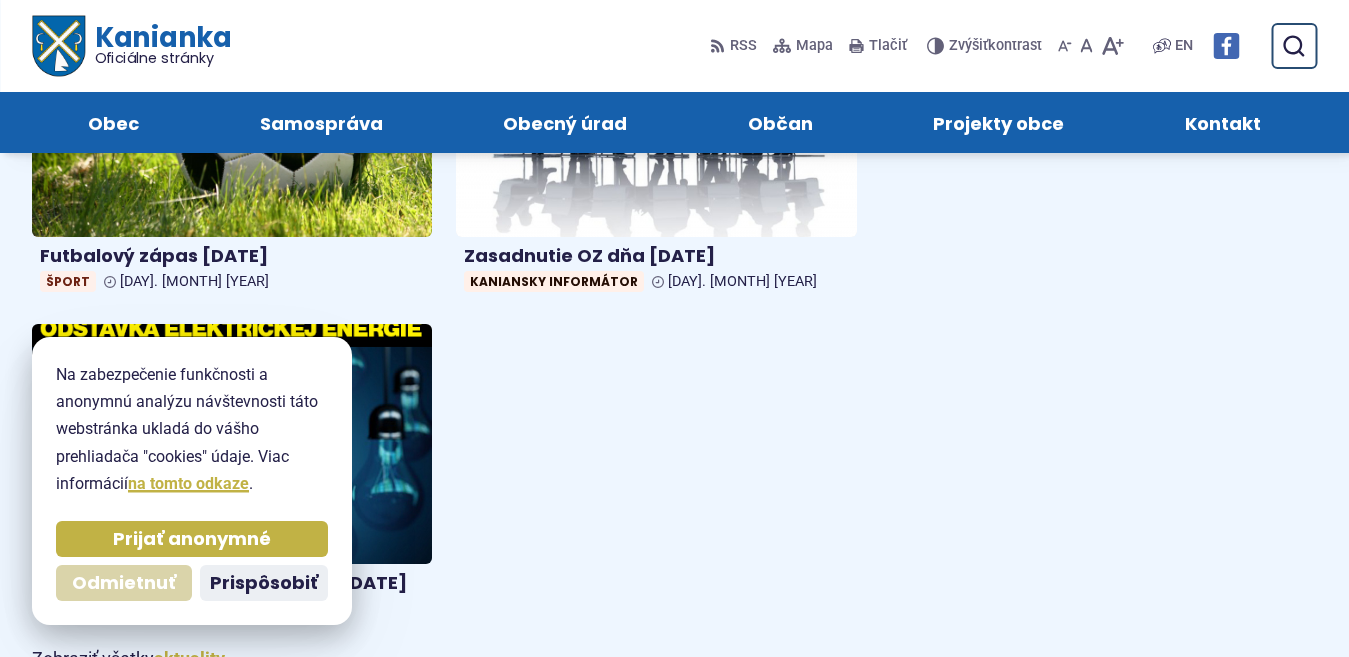 click on "Odmietnuť" at bounding box center [124, 583] 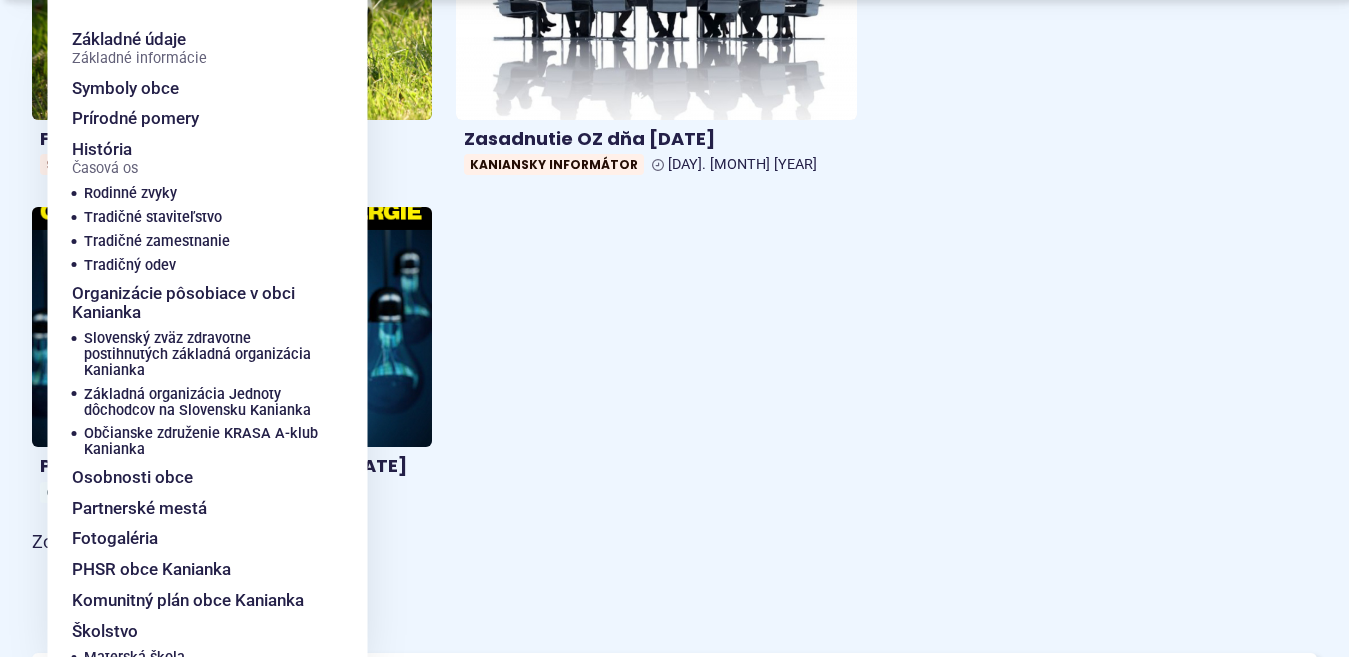 scroll, scrollTop: 1990, scrollLeft: 0, axis: vertical 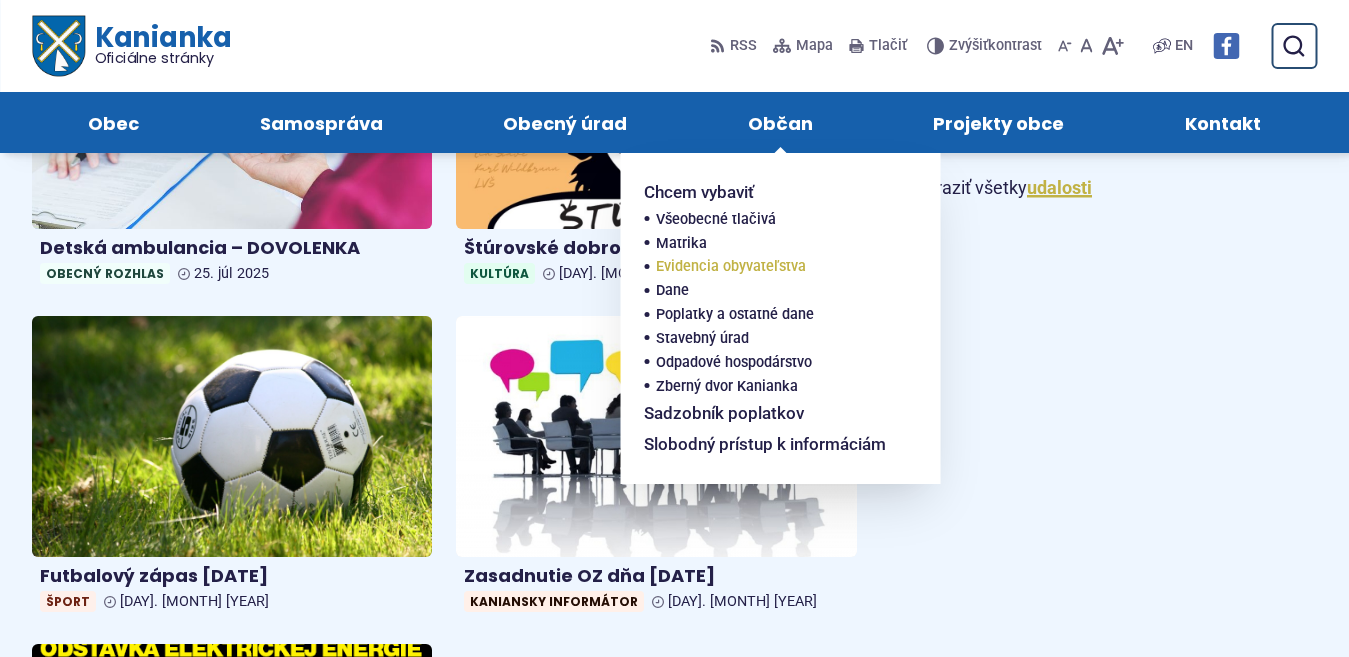 click on "Evidencia obyvateľstva" at bounding box center (731, 267) 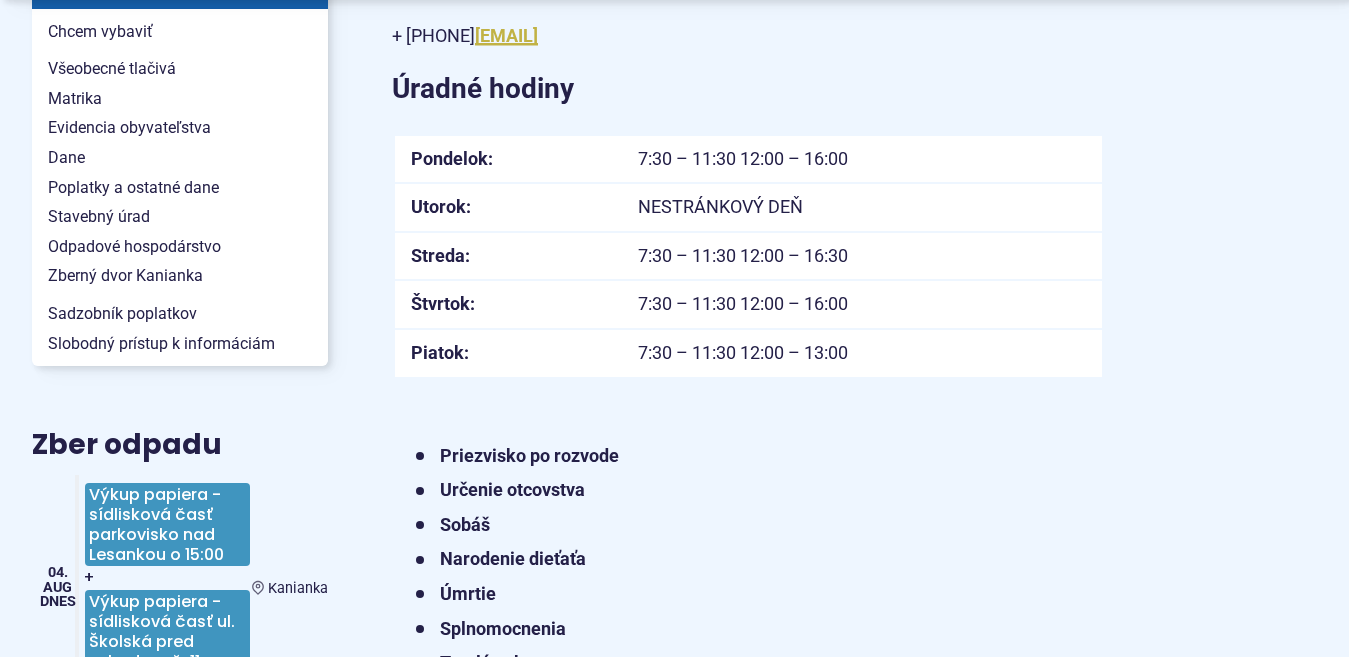 scroll, scrollTop: 560, scrollLeft: 0, axis: vertical 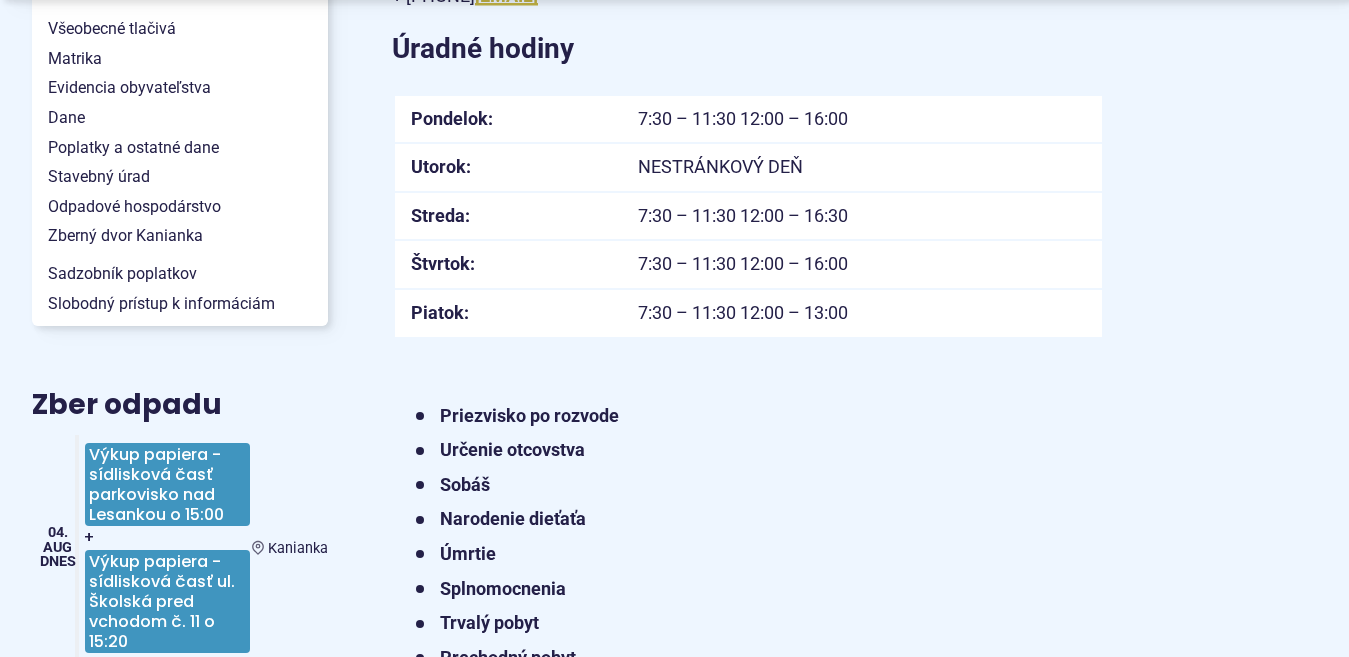 click on "Úmrtie" at bounding box center (468, 553) 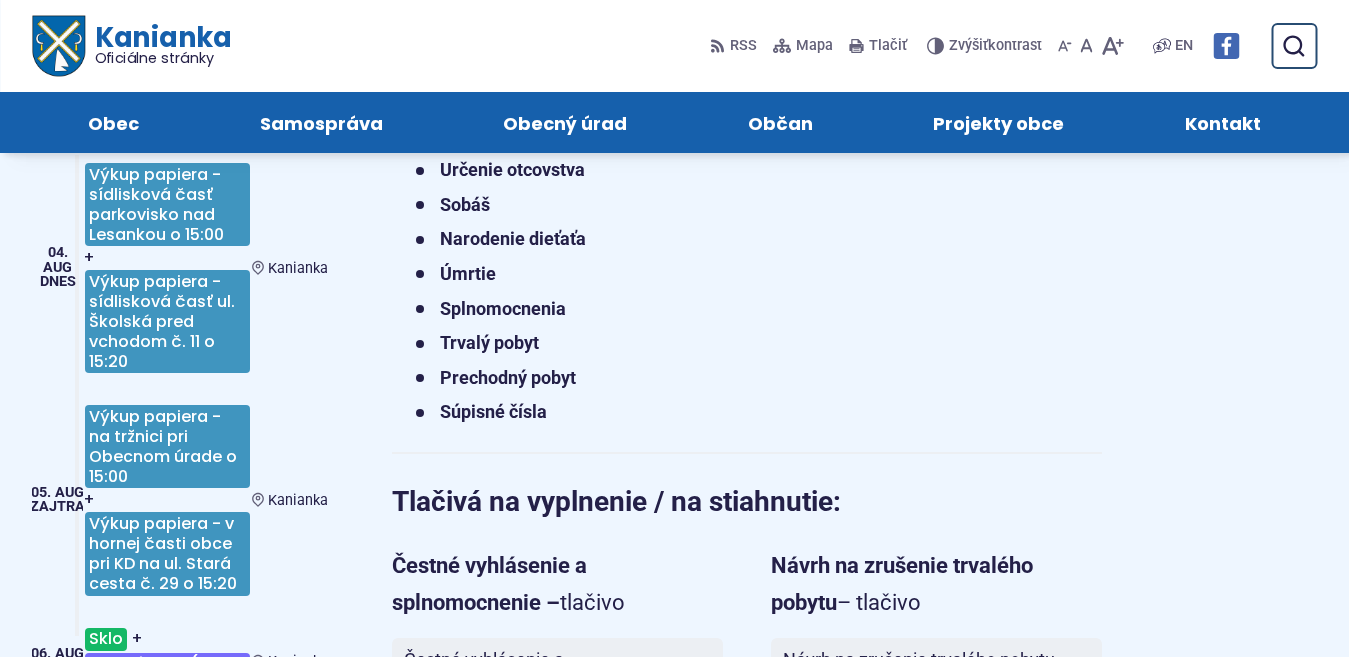 scroll, scrollTop: 800, scrollLeft: 0, axis: vertical 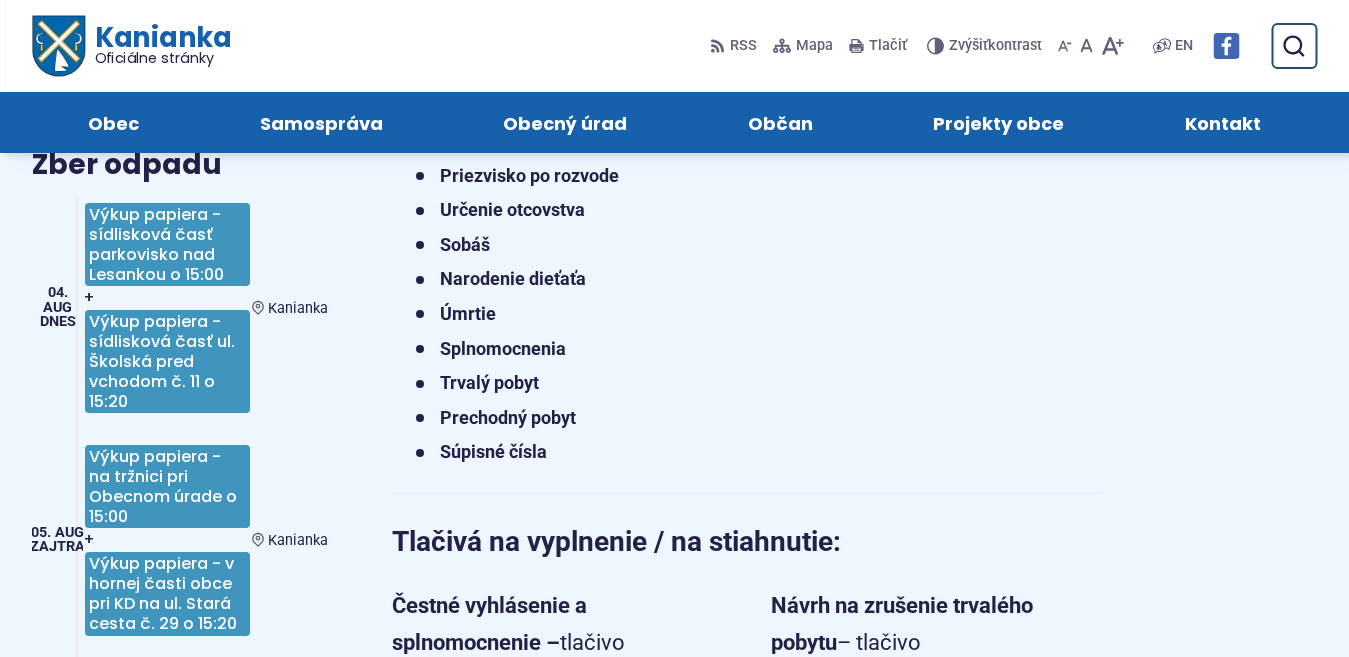 click on "Úmrtie" at bounding box center [468, 313] 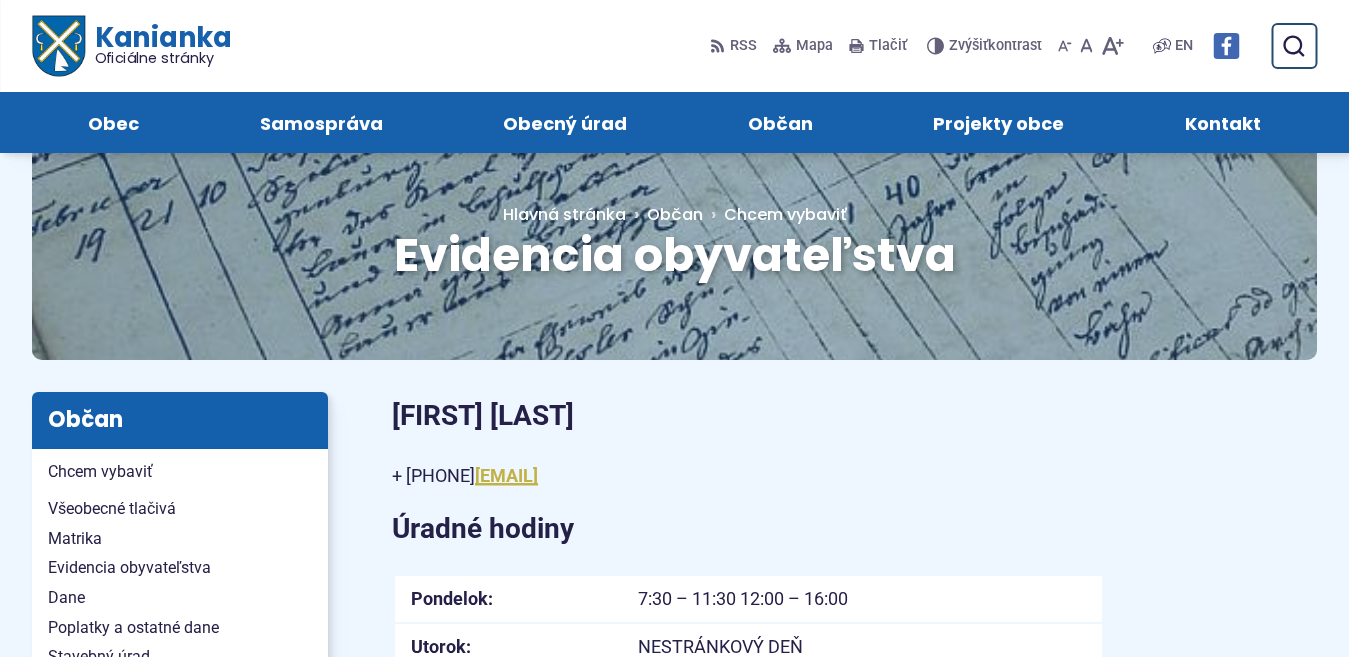scroll, scrollTop: 40, scrollLeft: 0, axis: vertical 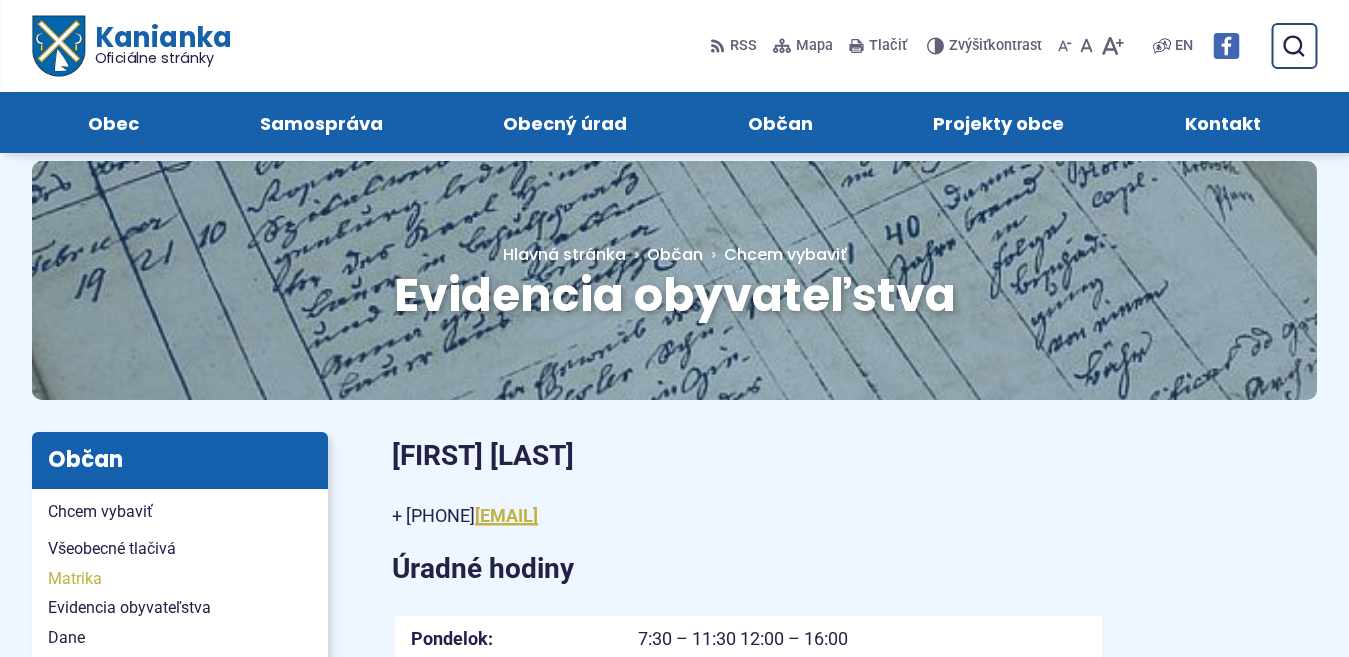 click on "Matrika" at bounding box center (180, 579) 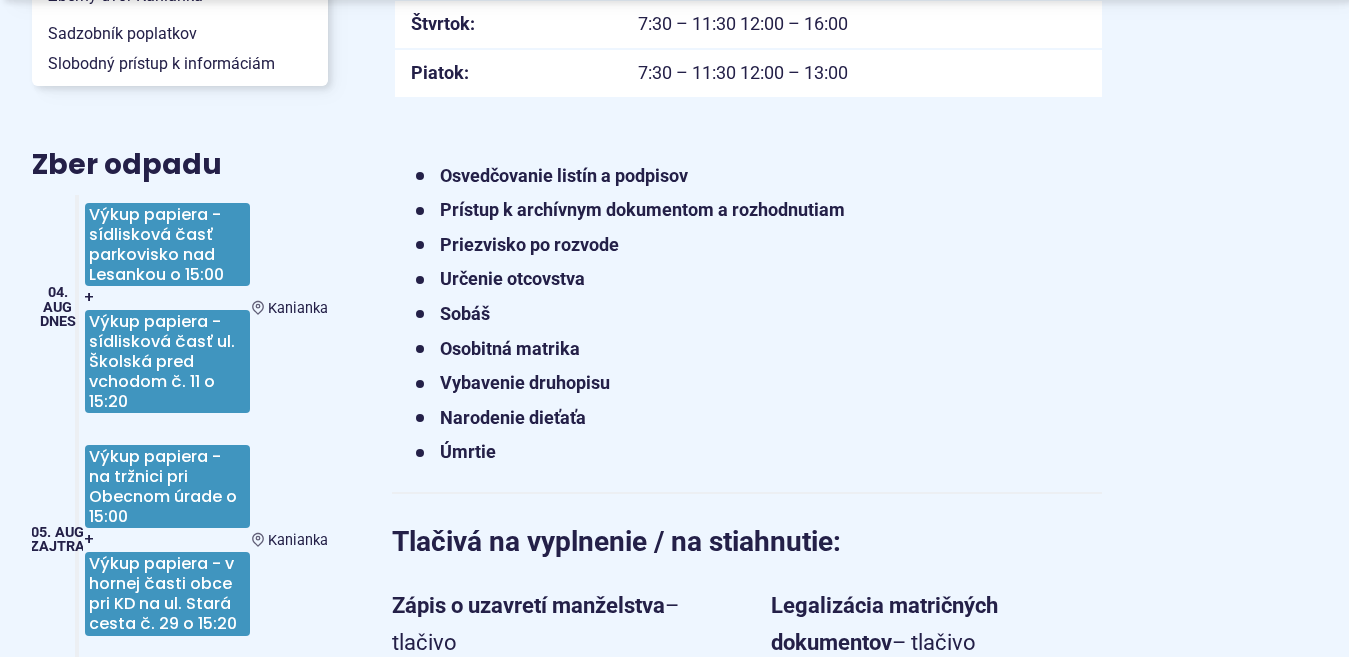 scroll, scrollTop: 840, scrollLeft: 0, axis: vertical 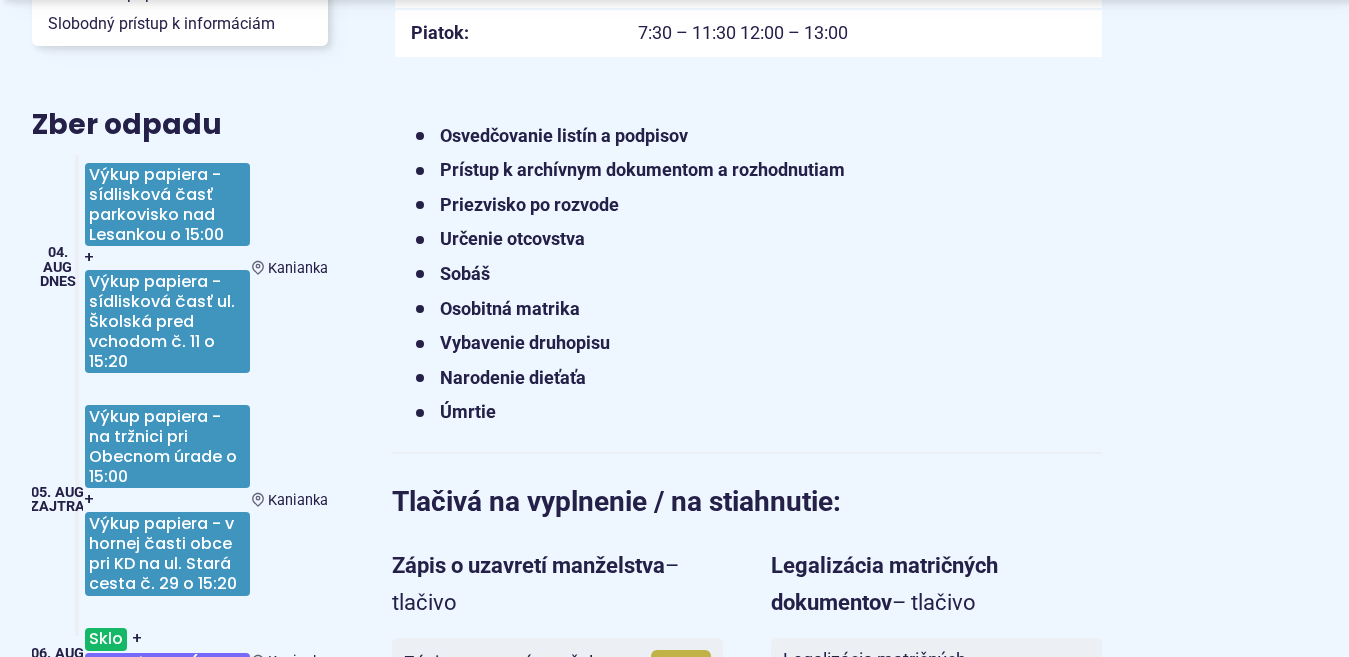 click on "Úmrtie" at bounding box center [468, 411] 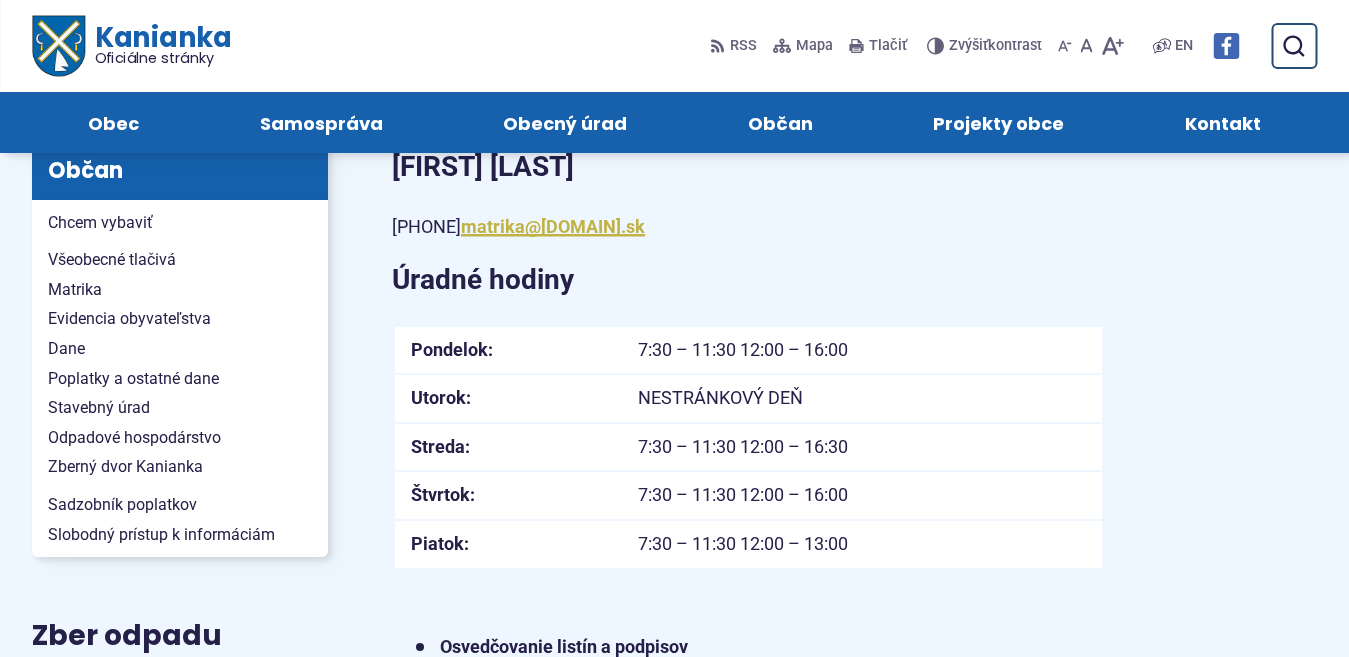 scroll, scrollTop: 291, scrollLeft: 0, axis: vertical 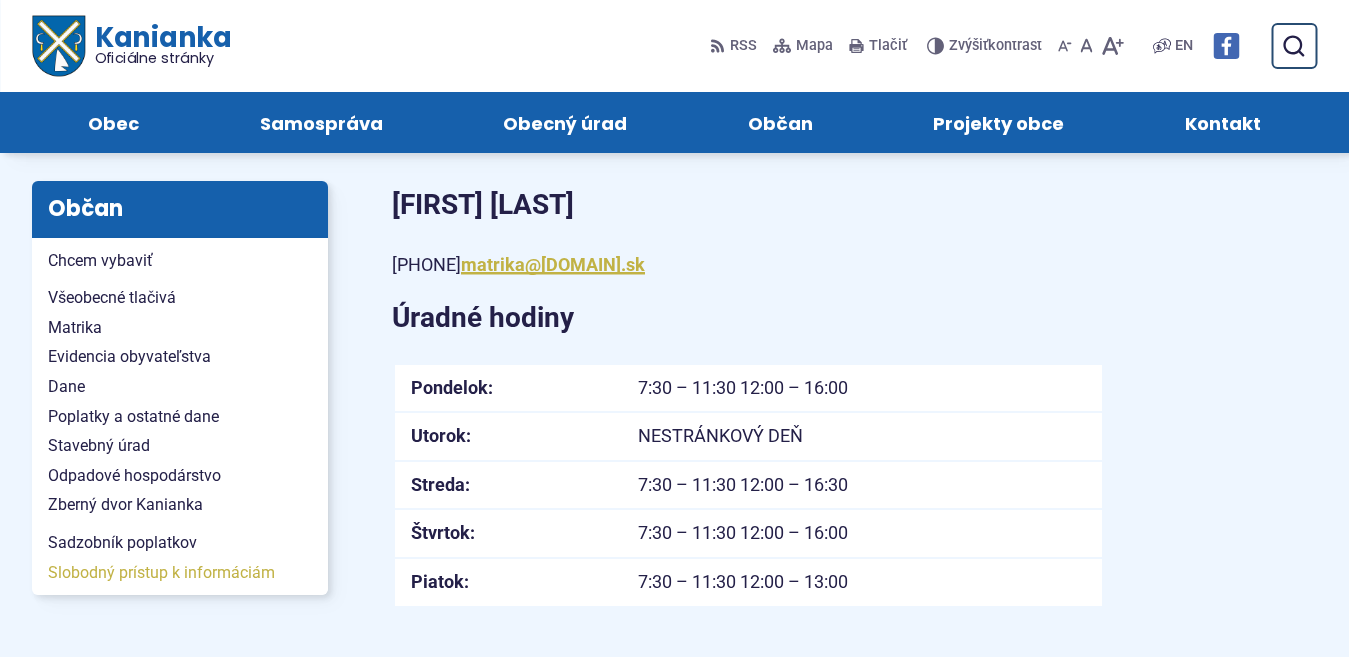 click on "Slobodný prístup k informáciám" at bounding box center [180, 573] 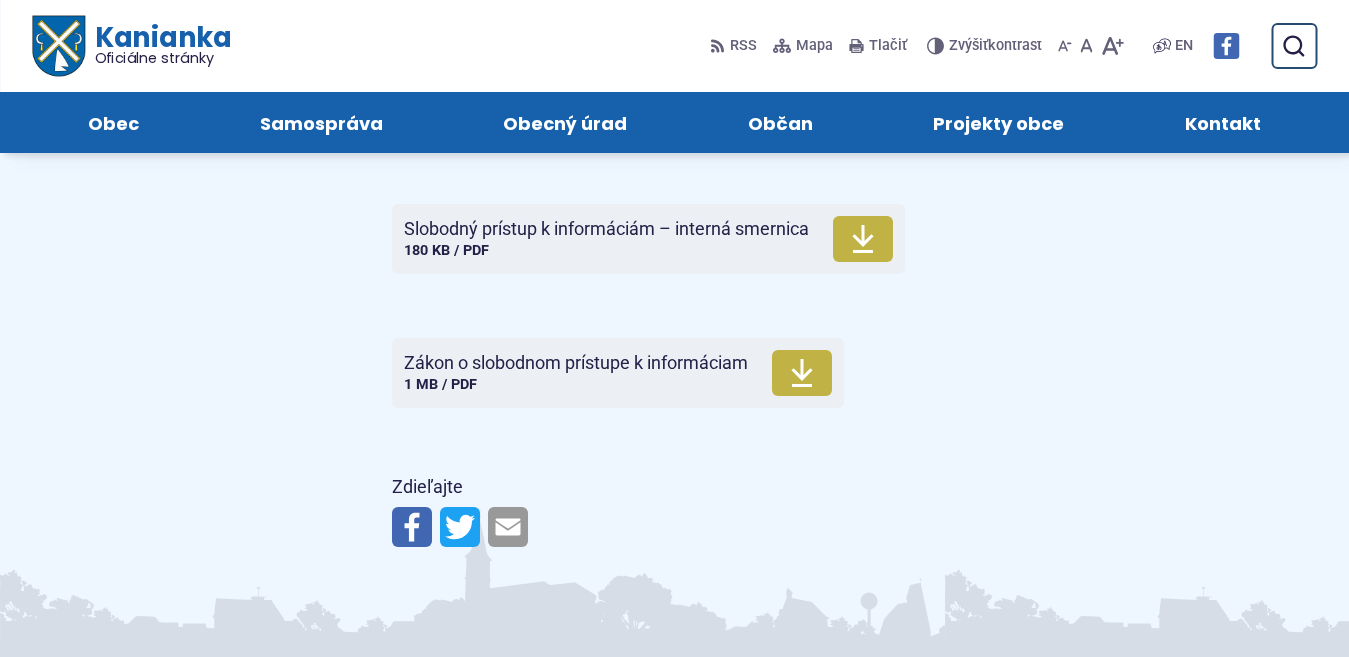 scroll, scrollTop: 4613, scrollLeft: 0, axis: vertical 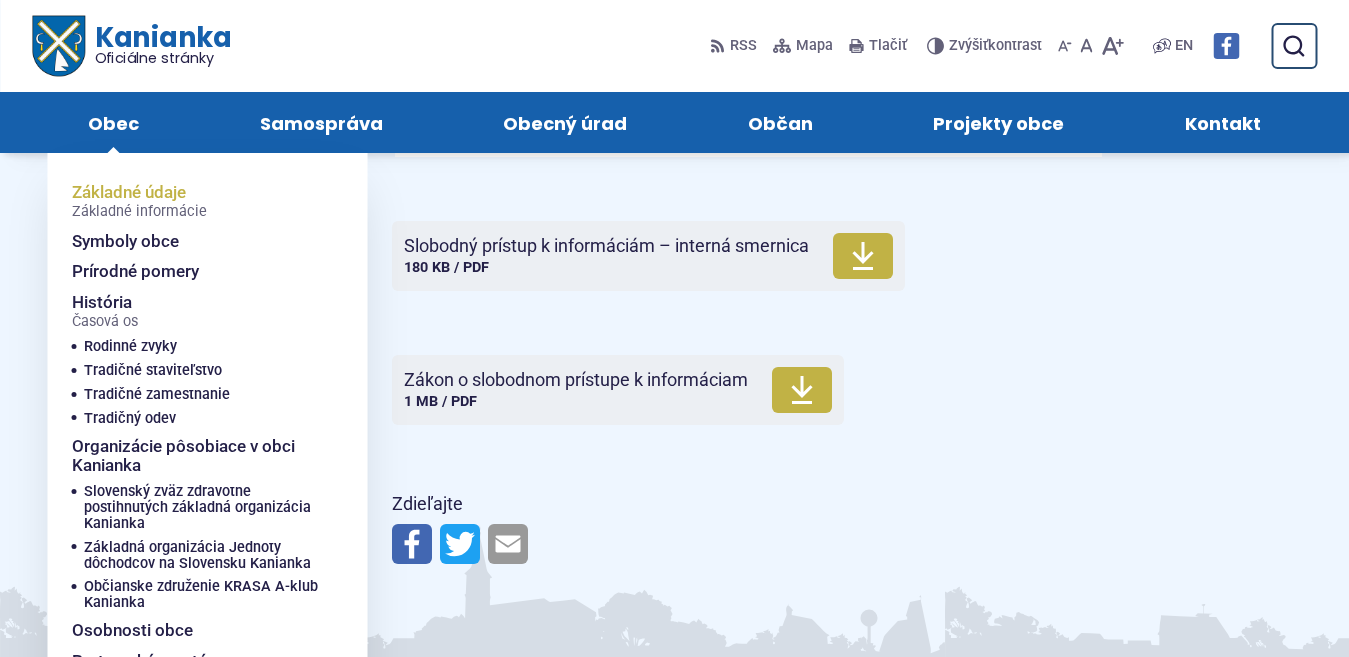click on "Základné údaje Základné informácie" at bounding box center (139, 201) 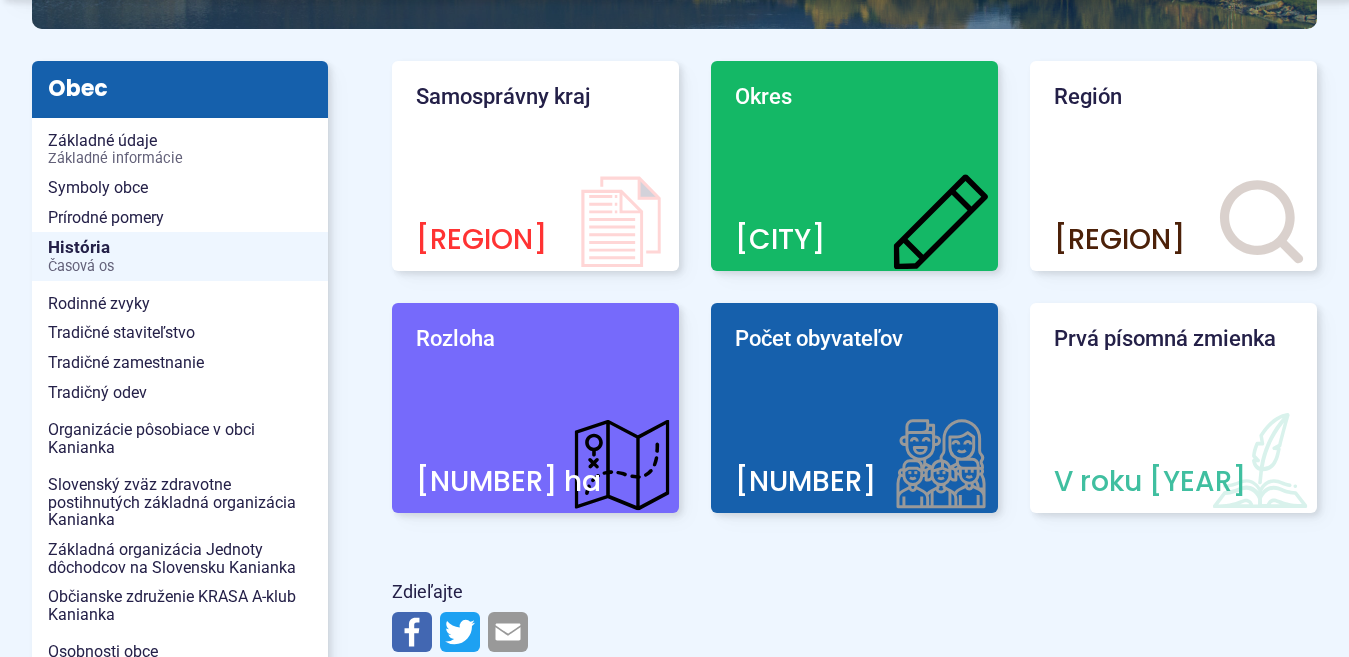 scroll, scrollTop: 440, scrollLeft: 0, axis: vertical 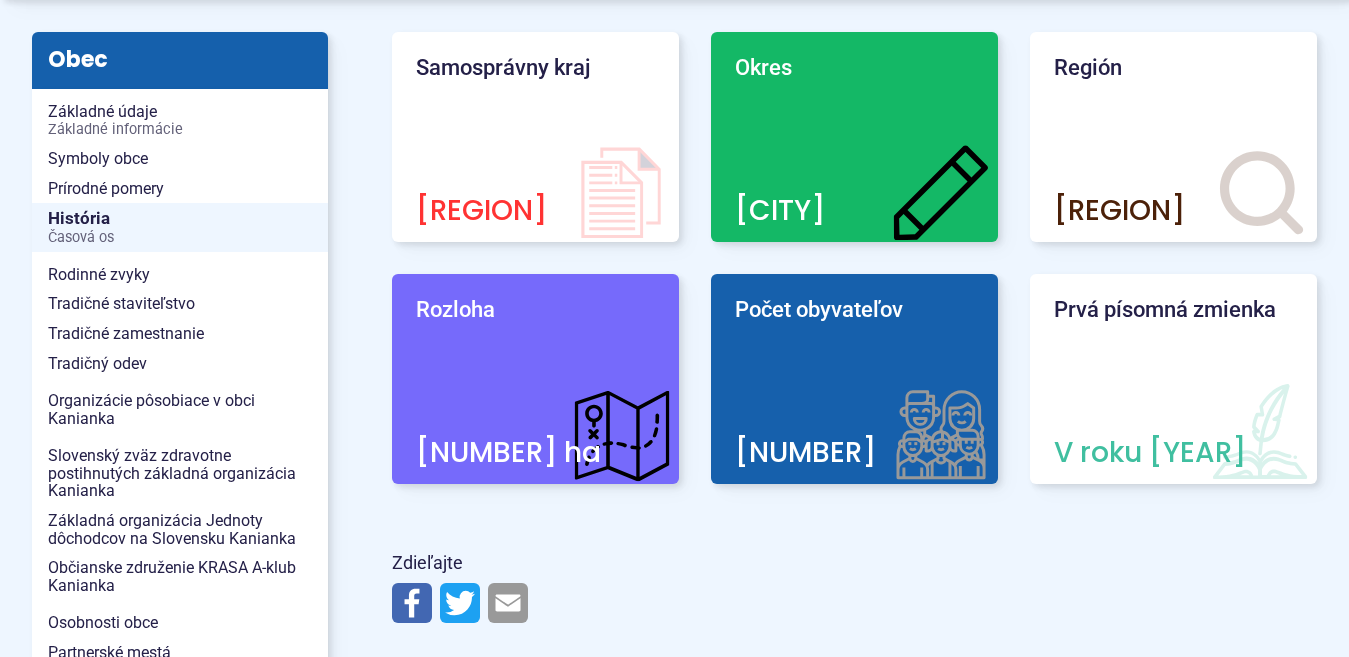 click on "Rozloha
794 ha" at bounding box center [535, 379] 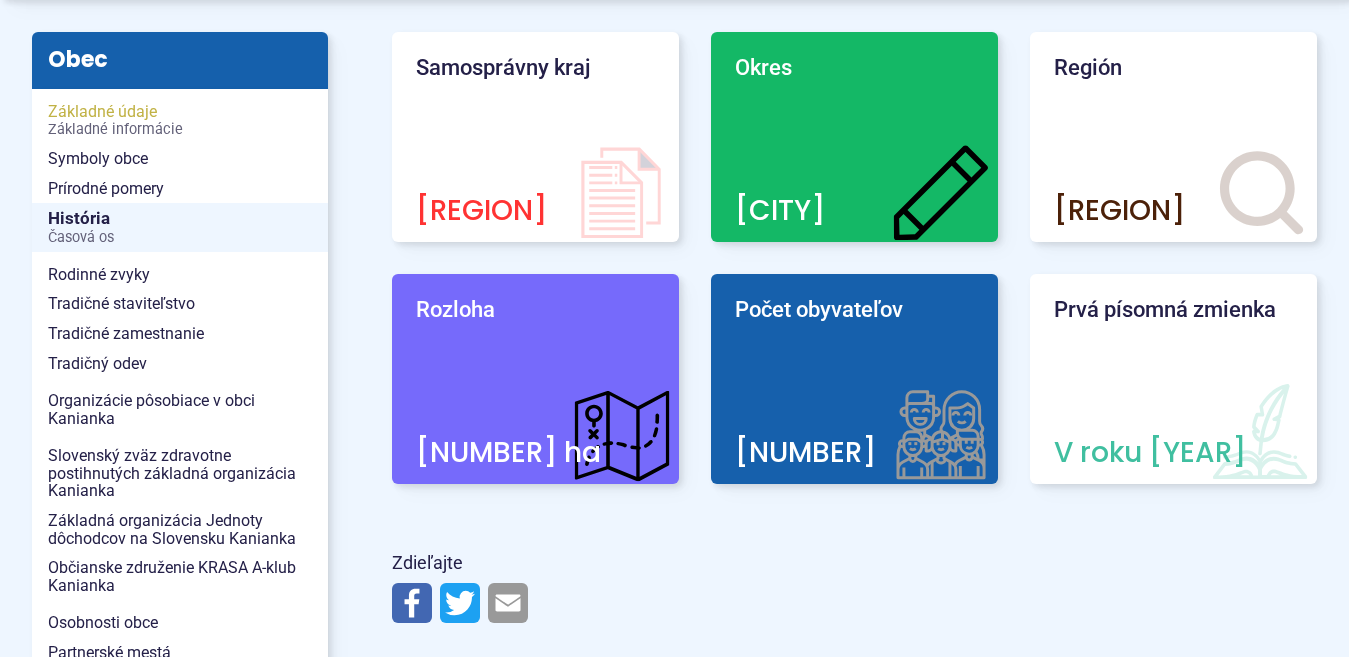 click on "Základné údaje Základné informácie" at bounding box center [180, 120] 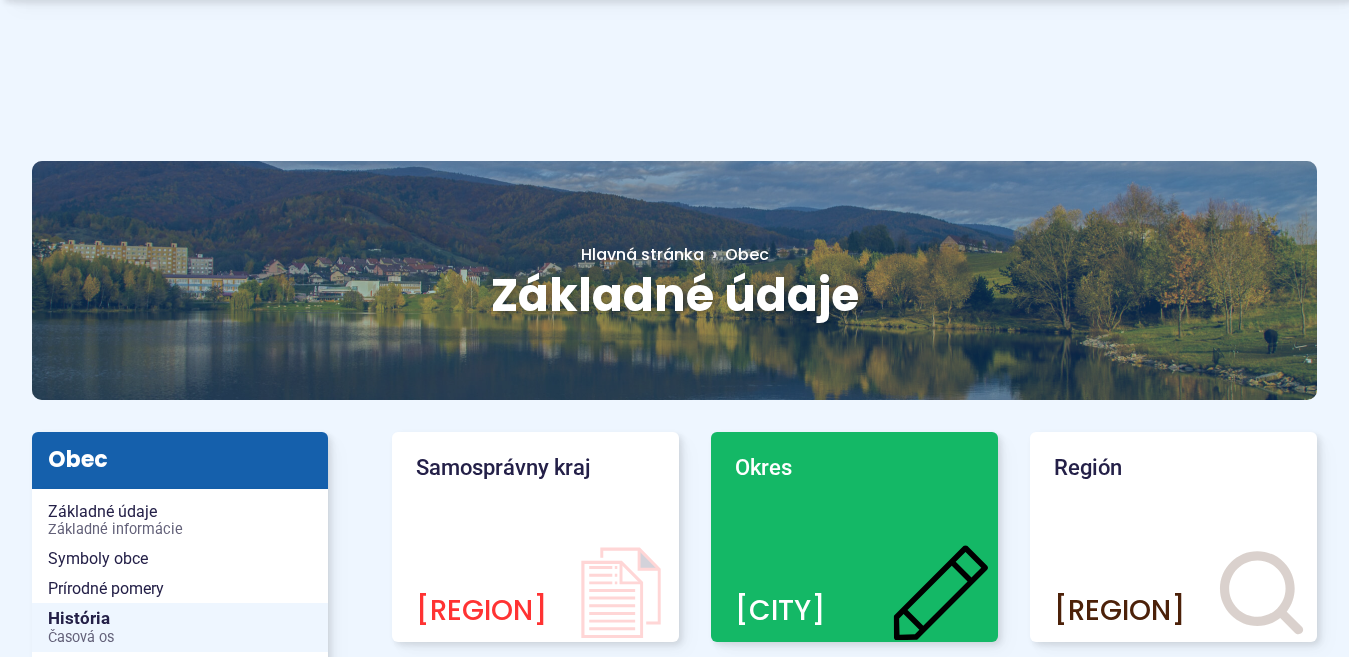 scroll, scrollTop: 0, scrollLeft: 0, axis: both 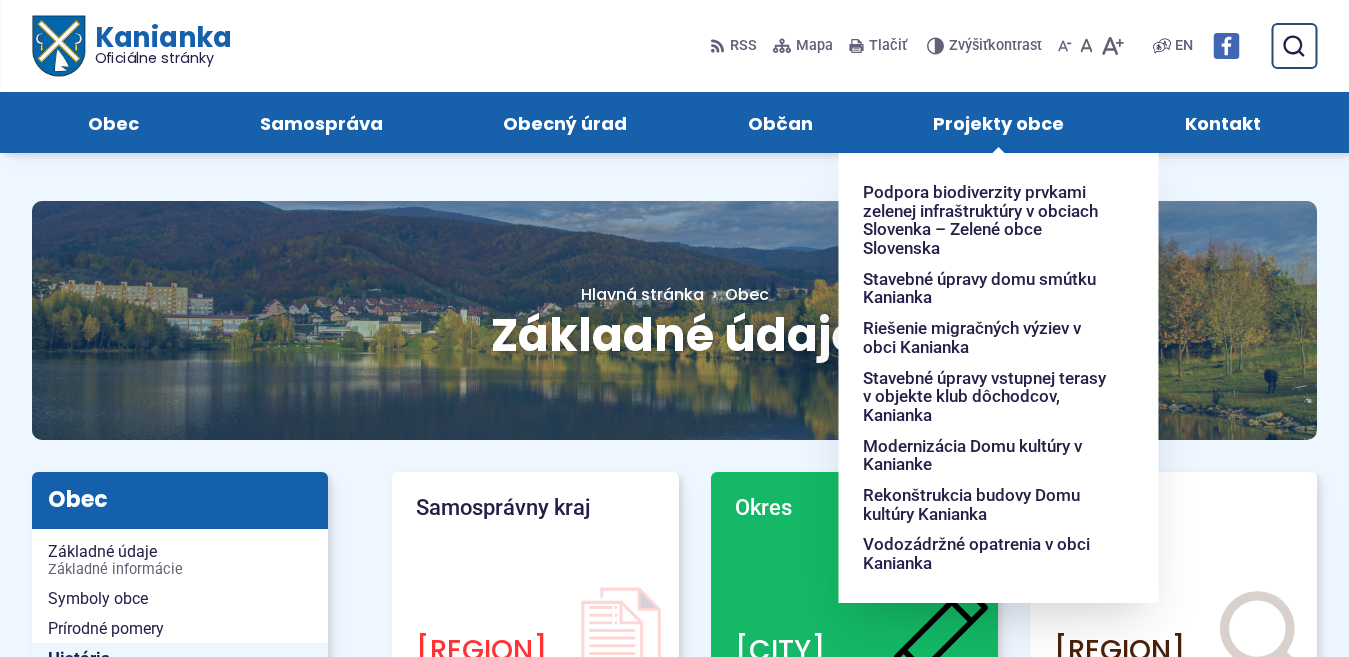 click on "Projekty obce
Podpora biodiverzity prvkami zelenej infraštruktúry v obciach Slovenka – Zelené obce Slovenska
Stavebné úpravy domu smútku [TOWN]
Riešenie migračných výziev v obci [TOWN]
Stavebné úpravy vstupnej terasy v objekte klub dôchodcov, [TOWN]
Modernizácia Domu kultúry v [TOWN]
Rekonštrukcia budovy Domu kultúry [TOWN]
Vodozádržné opatrenia v obci [TOWN]" at bounding box center [999, 122] 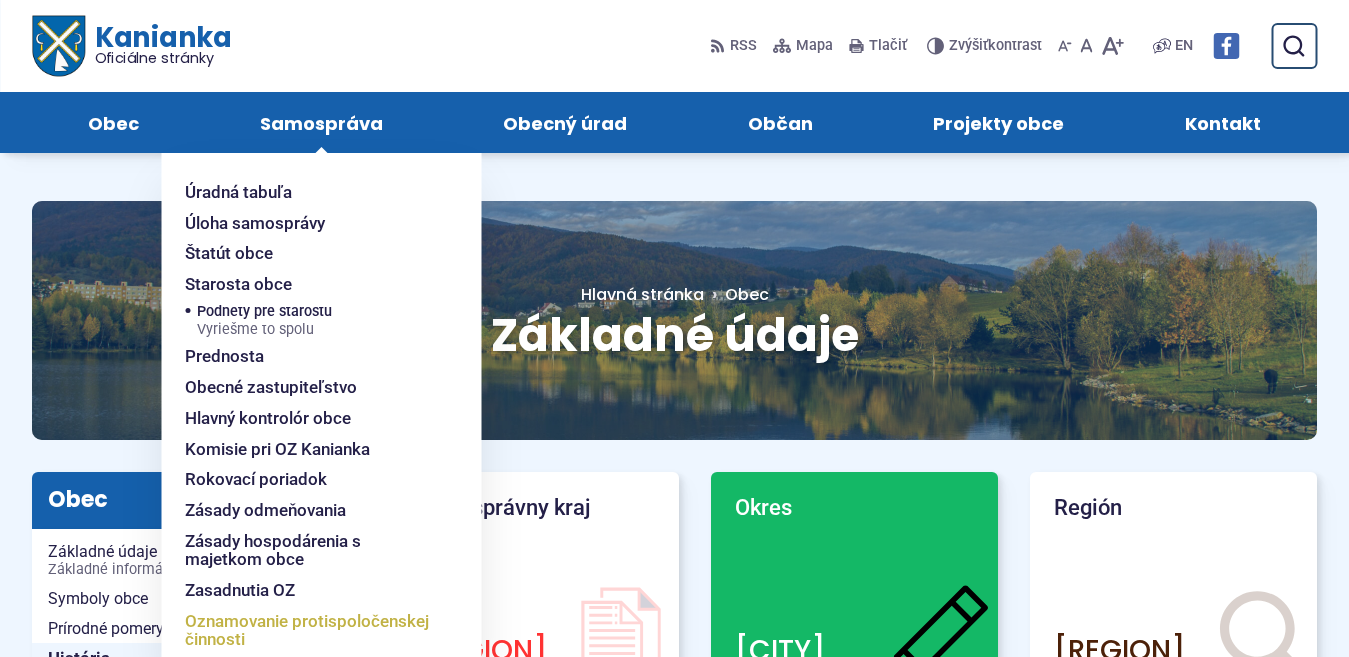 click on "Oznamovanie protispoločenskej činnosti" at bounding box center (309, 630) 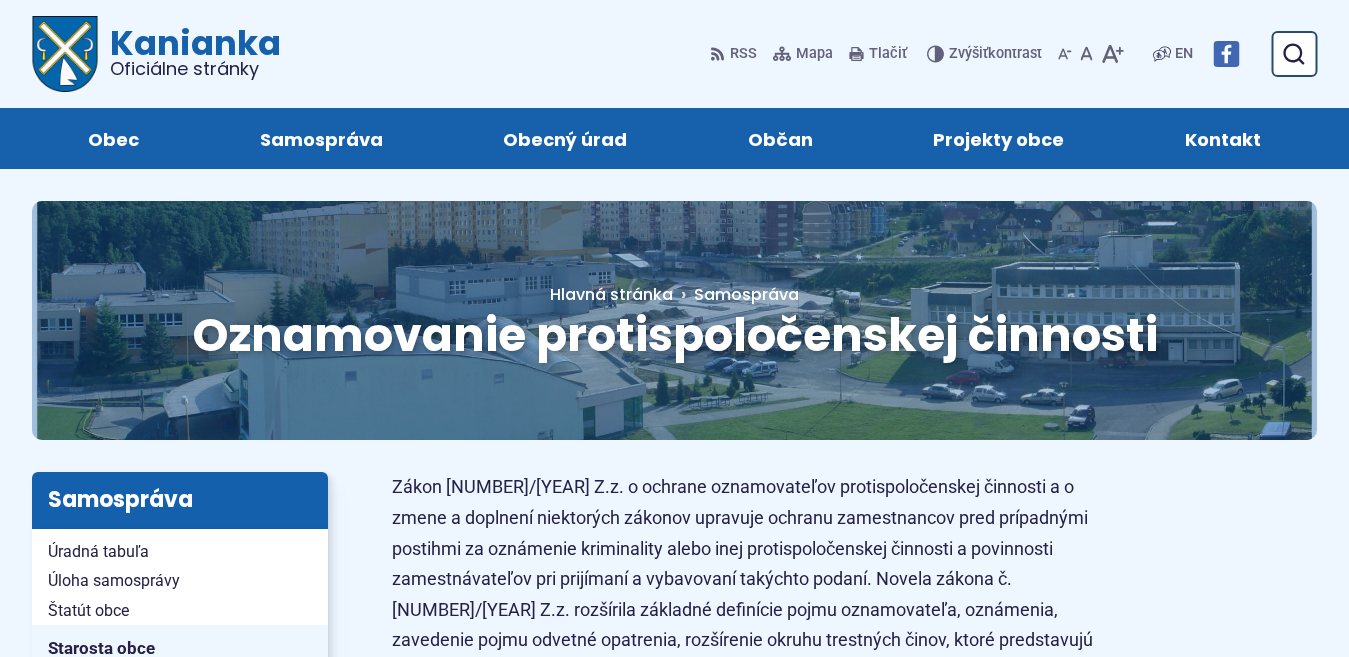 scroll, scrollTop: 0, scrollLeft: 0, axis: both 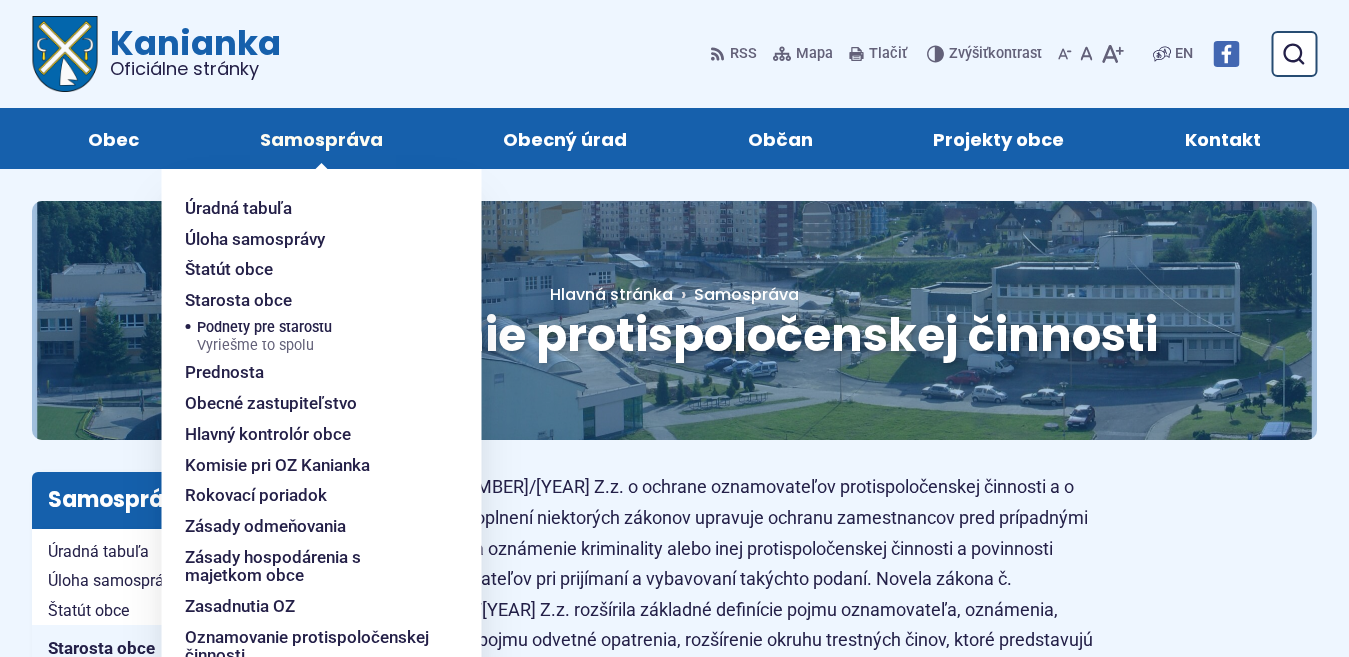 click on "Samospráva" at bounding box center [321, 138] 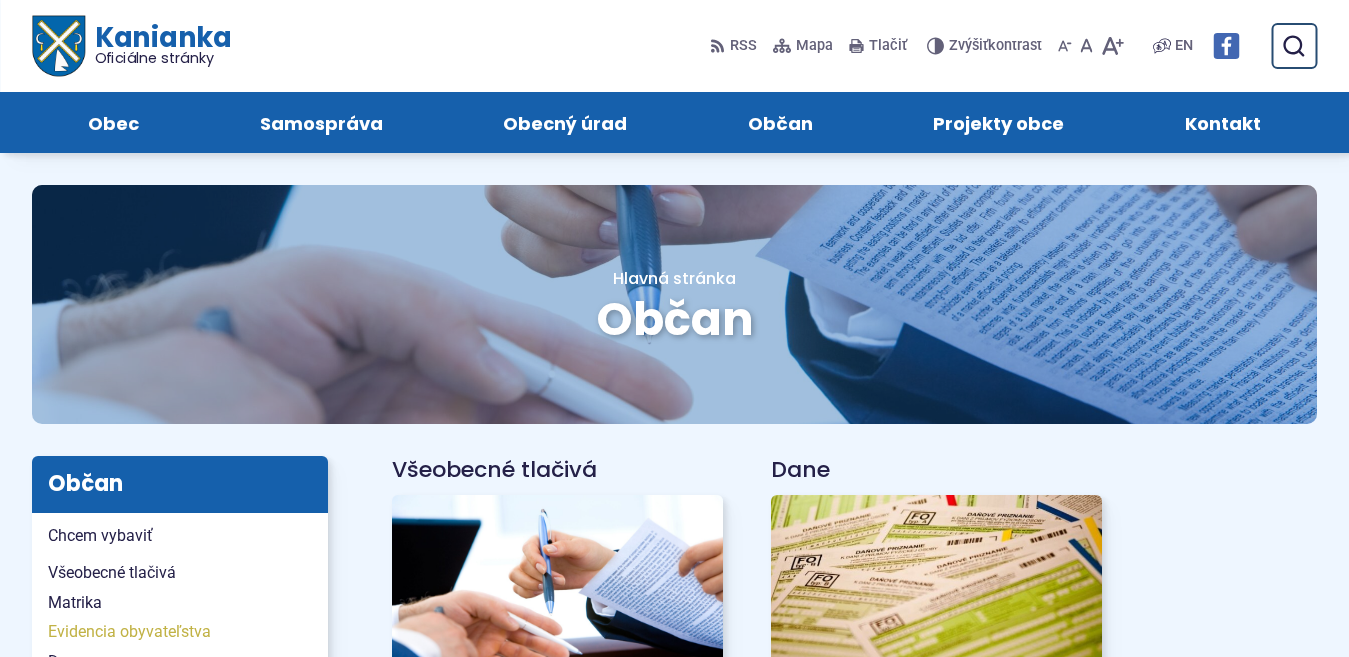 scroll, scrollTop: 0, scrollLeft: 0, axis: both 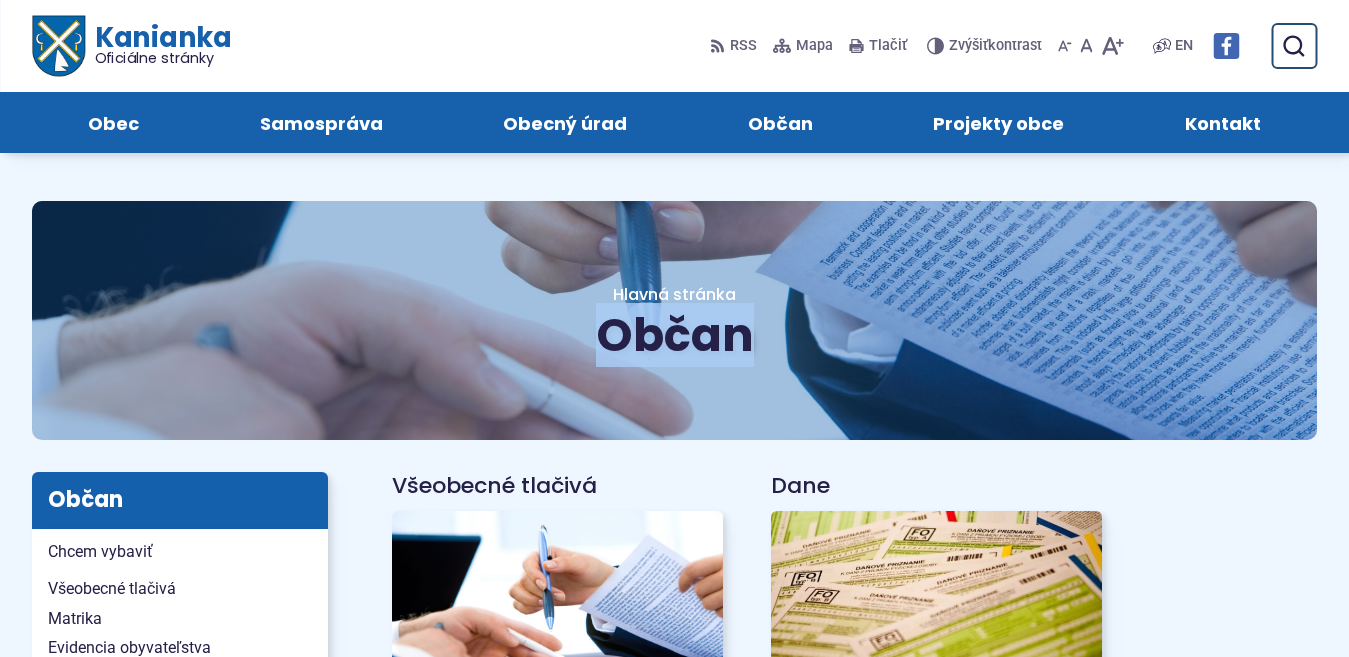 drag, startPoint x: 247, startPoint y: 312, endPoint x: 184, endPoint y: 293, distance: 65.802734 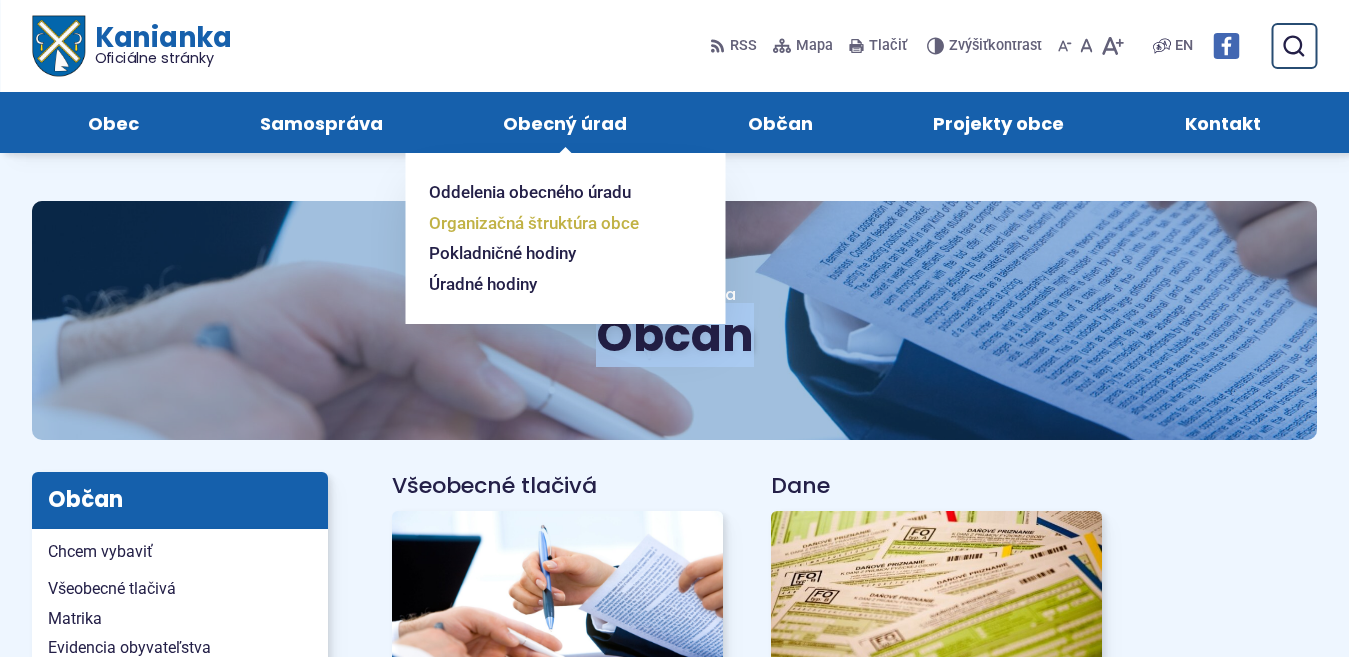 click on "Organizačná štruktúra obce" at bounding box center [534, 223] 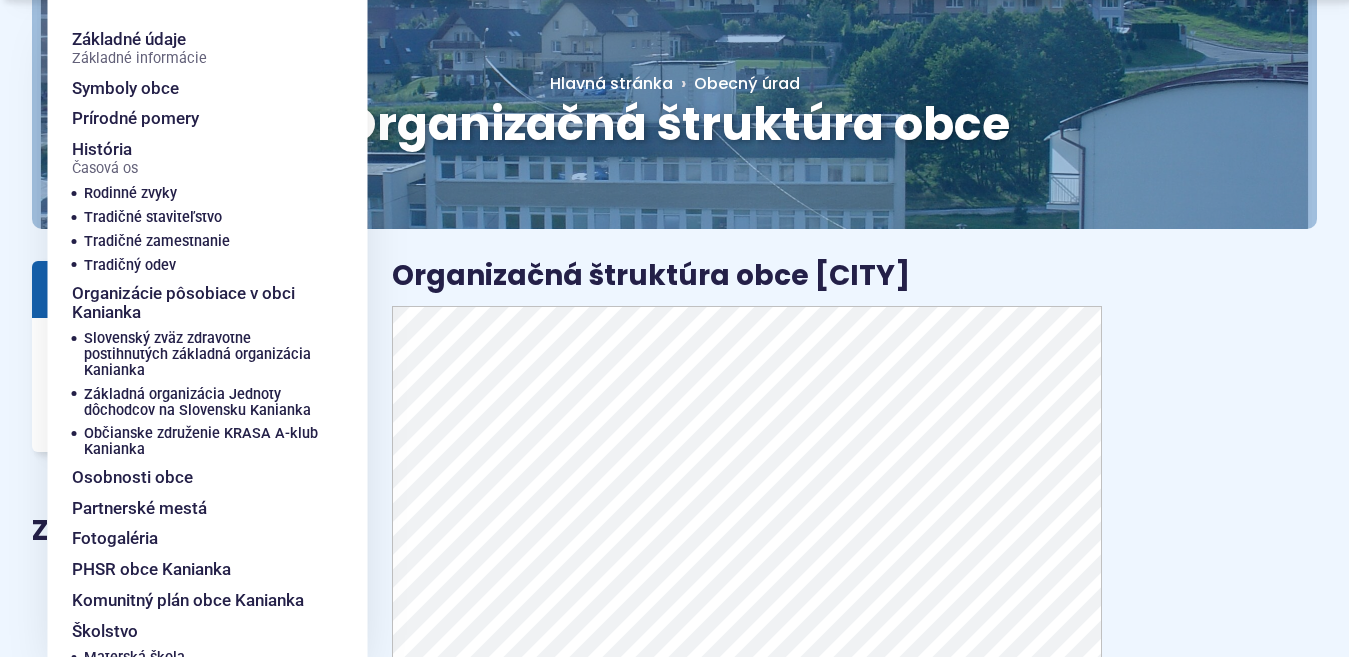 scroll, scrollTop: 240, scrollLeft: 0, axis: vertical 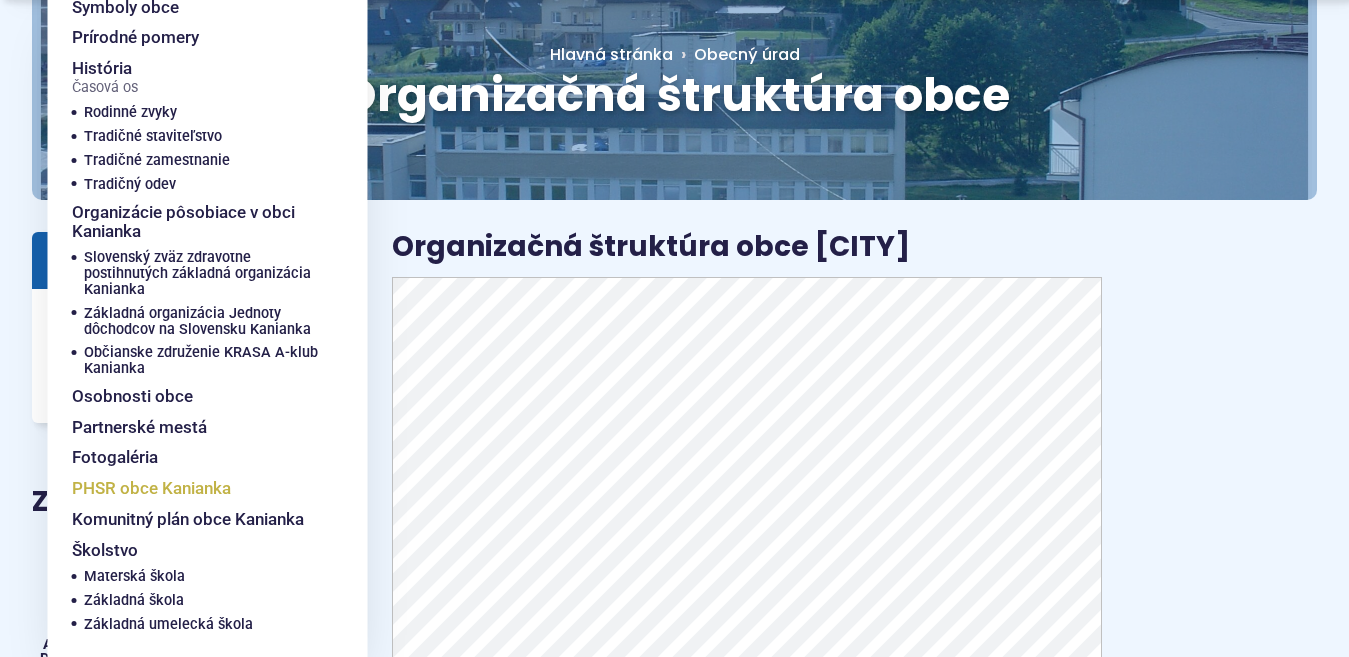 click on "PHSR obce Kanianka" at bounding box center [151, 488] 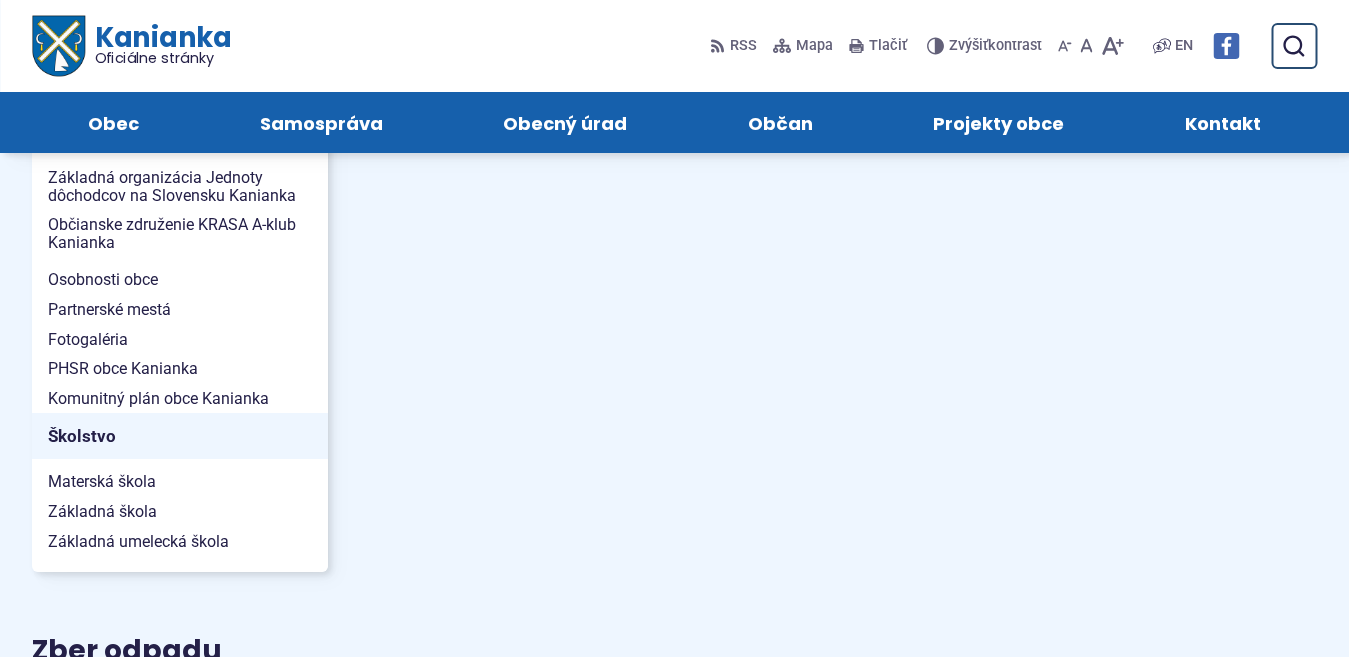 scroll, scrollTop: 720, scrollLeft: 0, axis: vertical 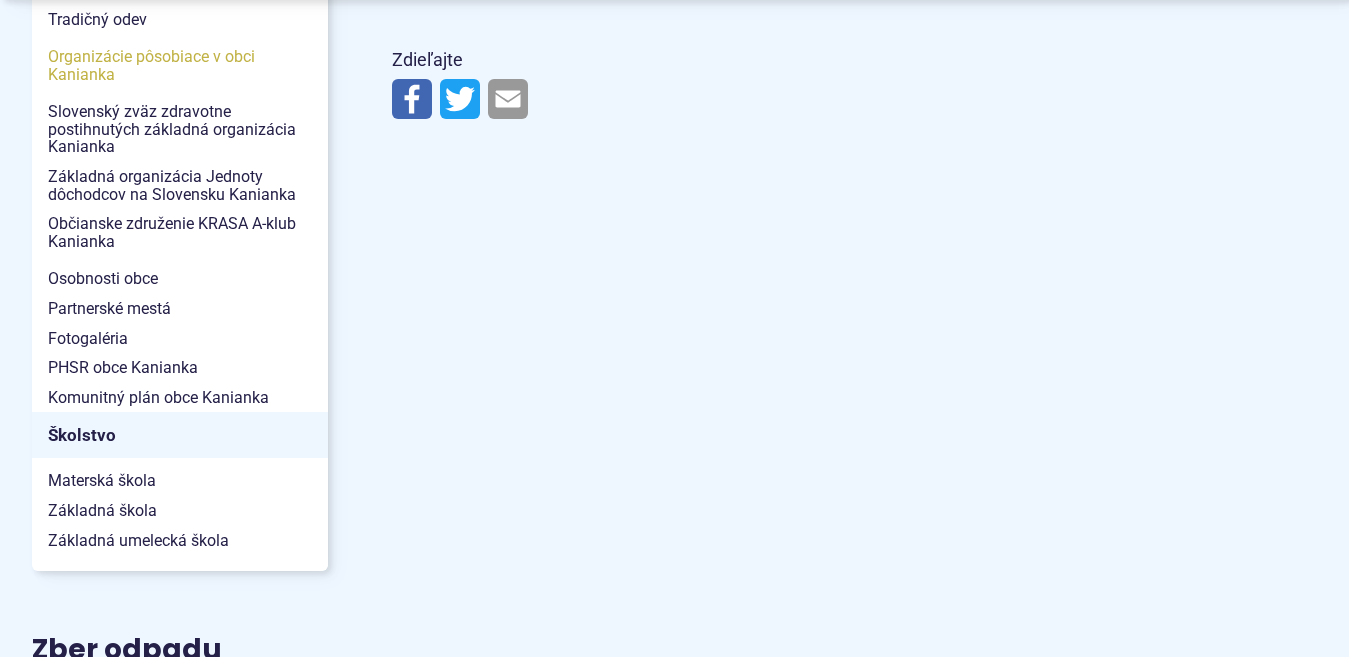 click on "Organizácie pôsobiace v obci Kanianka" at bounding box center (180, 65) 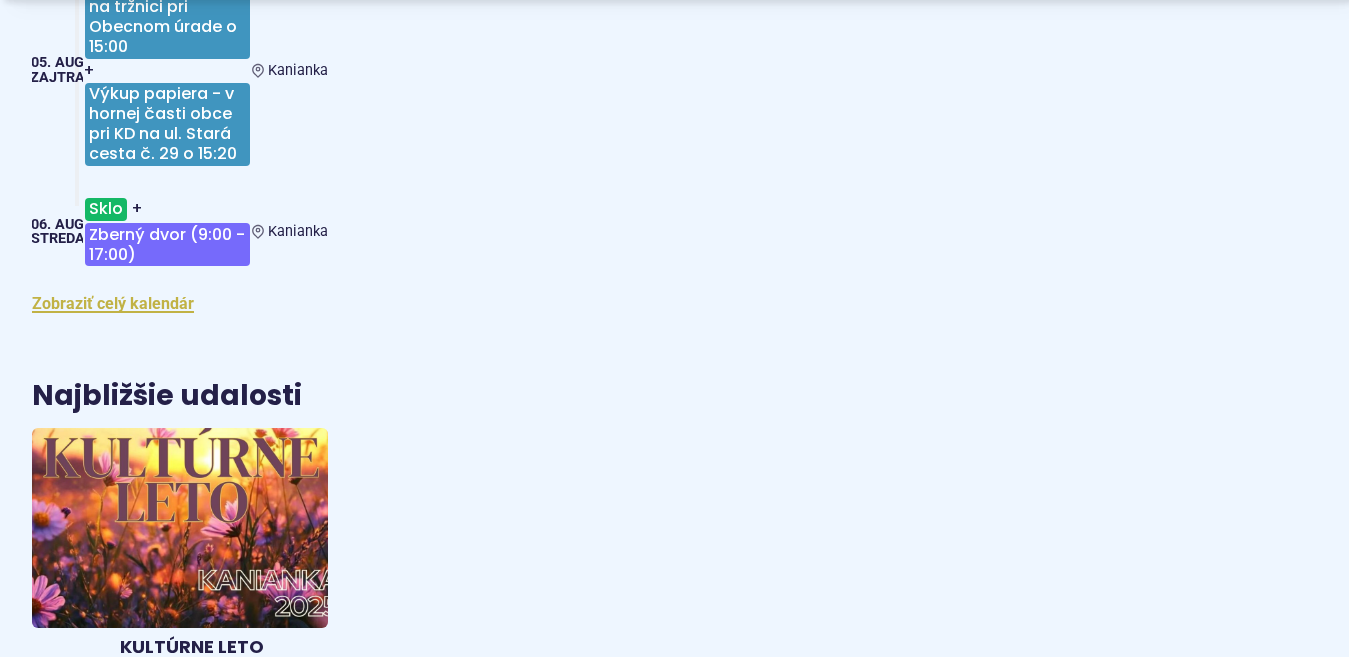 scroll, scrollTop: 1760, scrollLeft: 0, axis: vertical 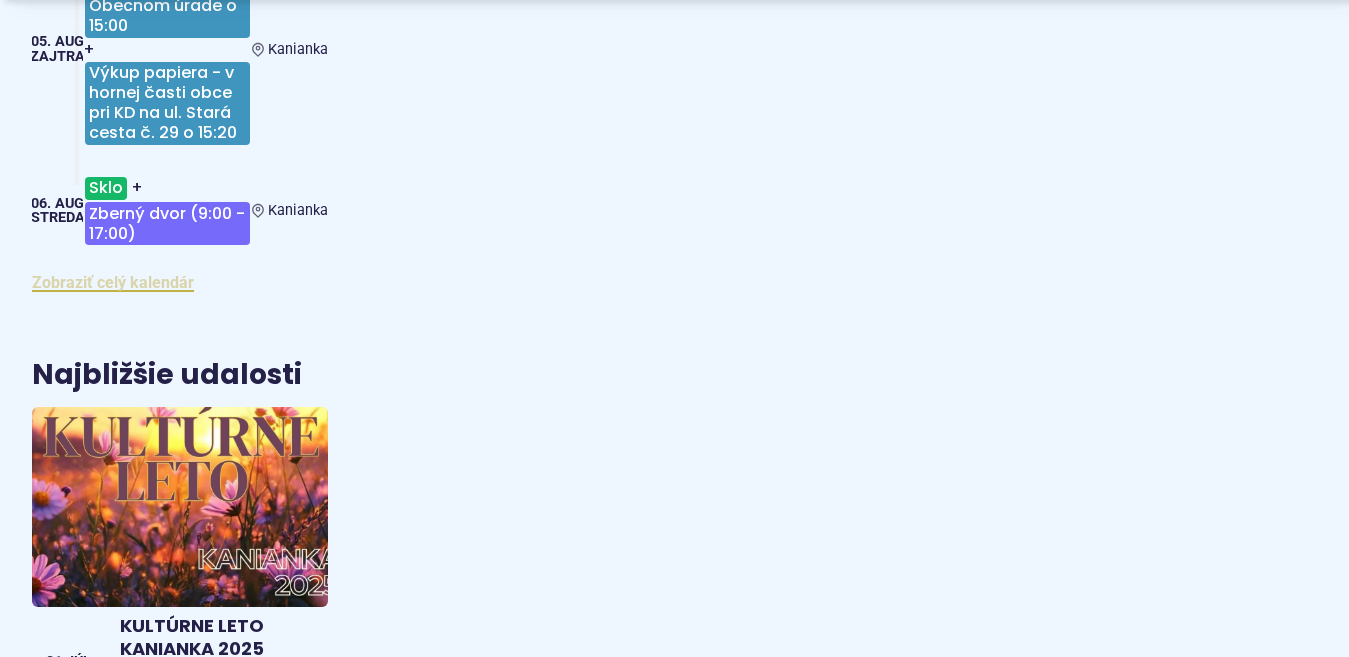 click on "Zobraziť celý kalendár" at bounding box center [113, 282] 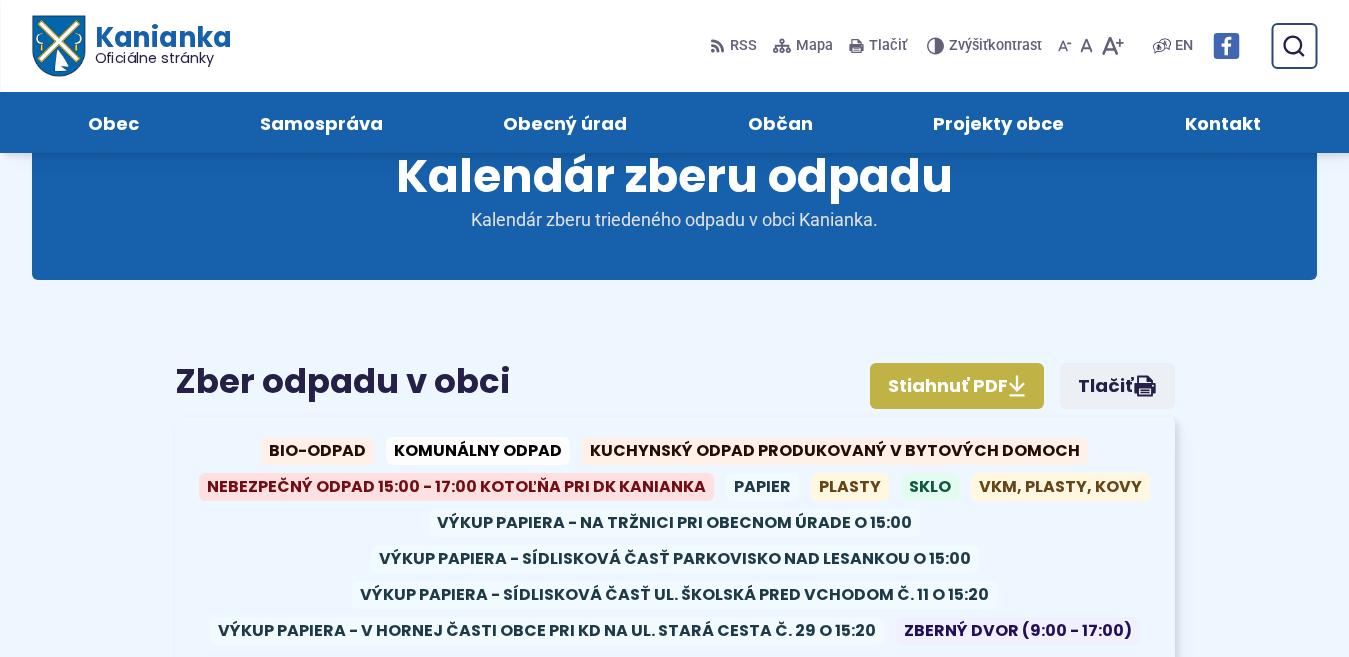 scroll, scrollTop: 0, scrollLeft: 0, axis: both 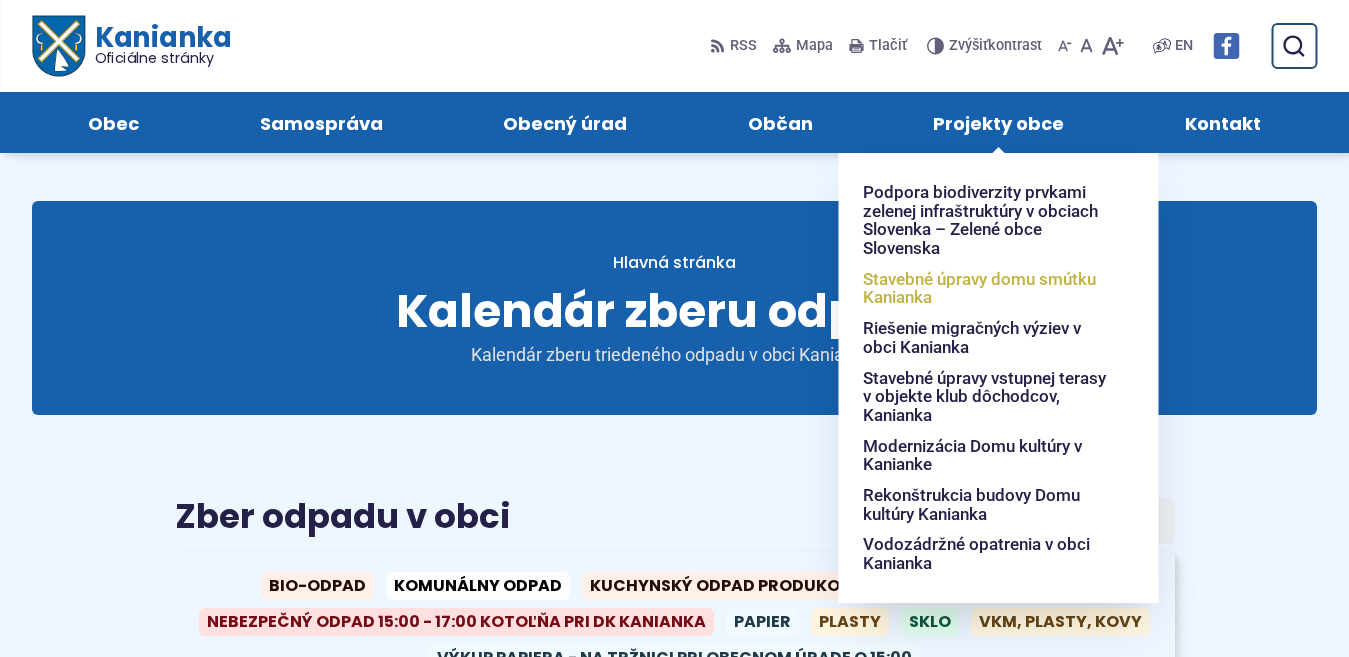 click on "Stavebné úpravy domu smútku Kanianka" at bounding box center (987, 288) 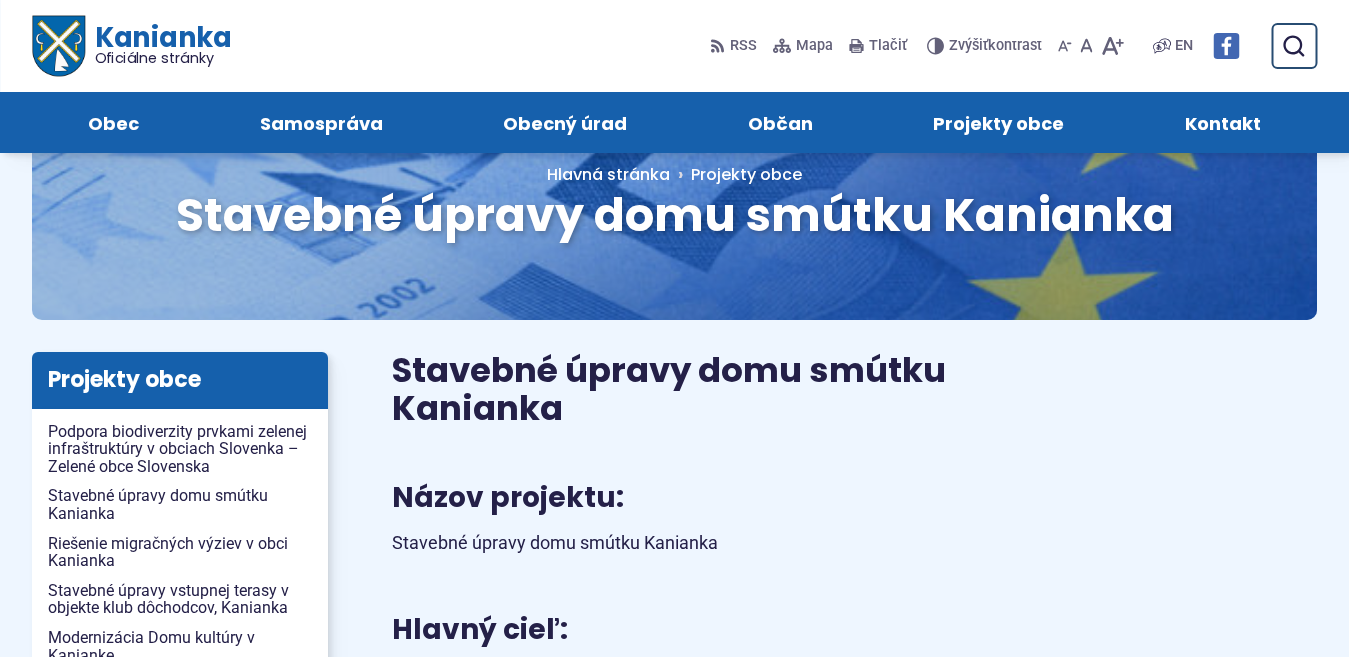 scroll, scrollTop: 0, scrollLeft: 0, axis: both 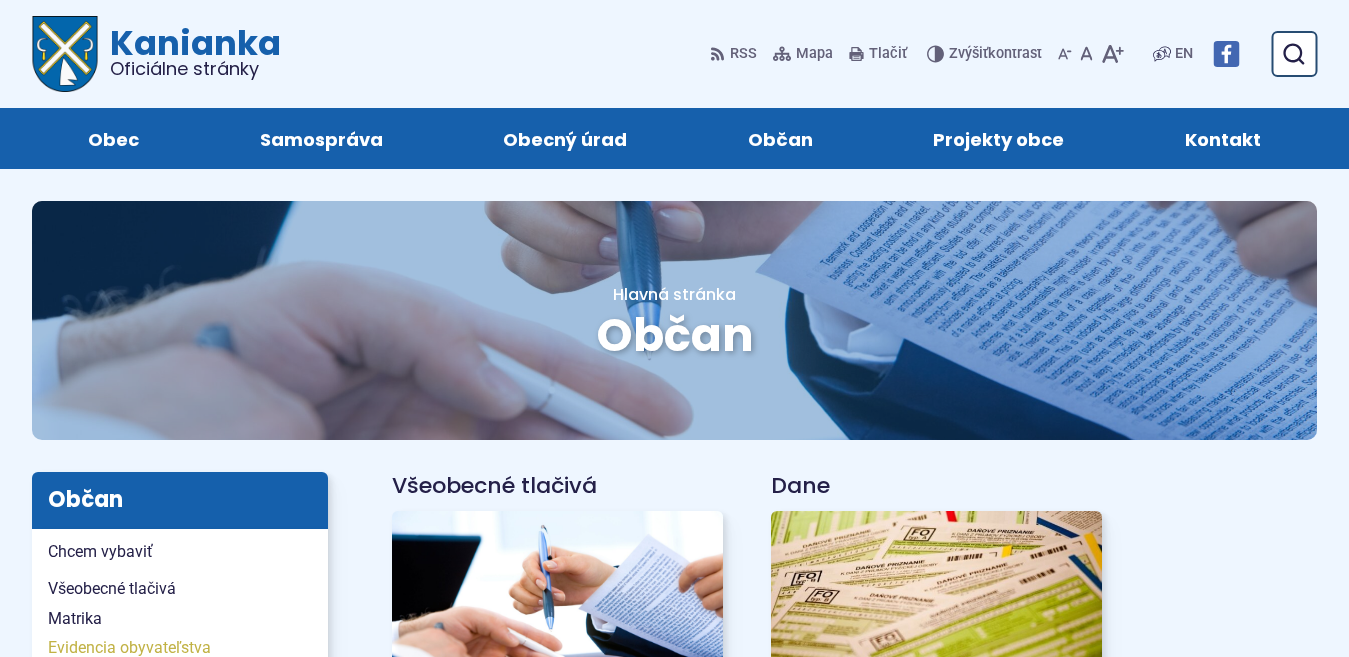 click on "Evidencia obyvateľstva" at bounding box center [180, 648] 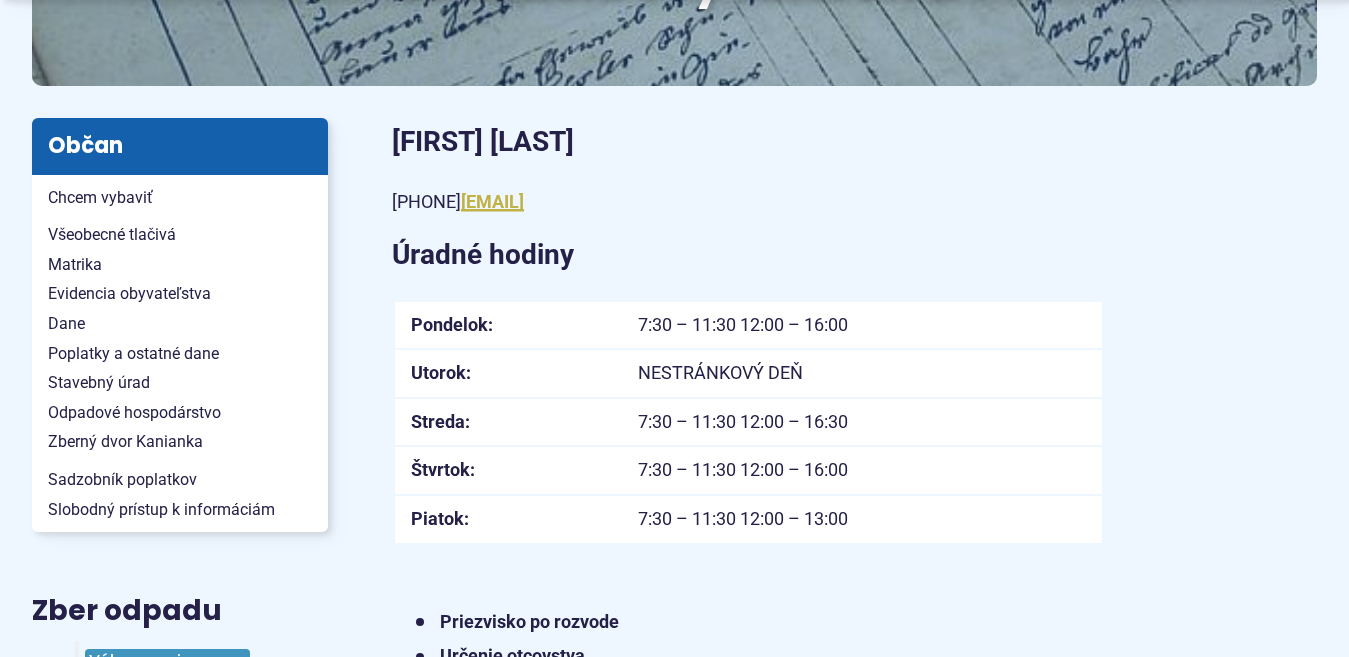 scroll, scrollTop: 360, scrollLeft: 0, axis: vertical 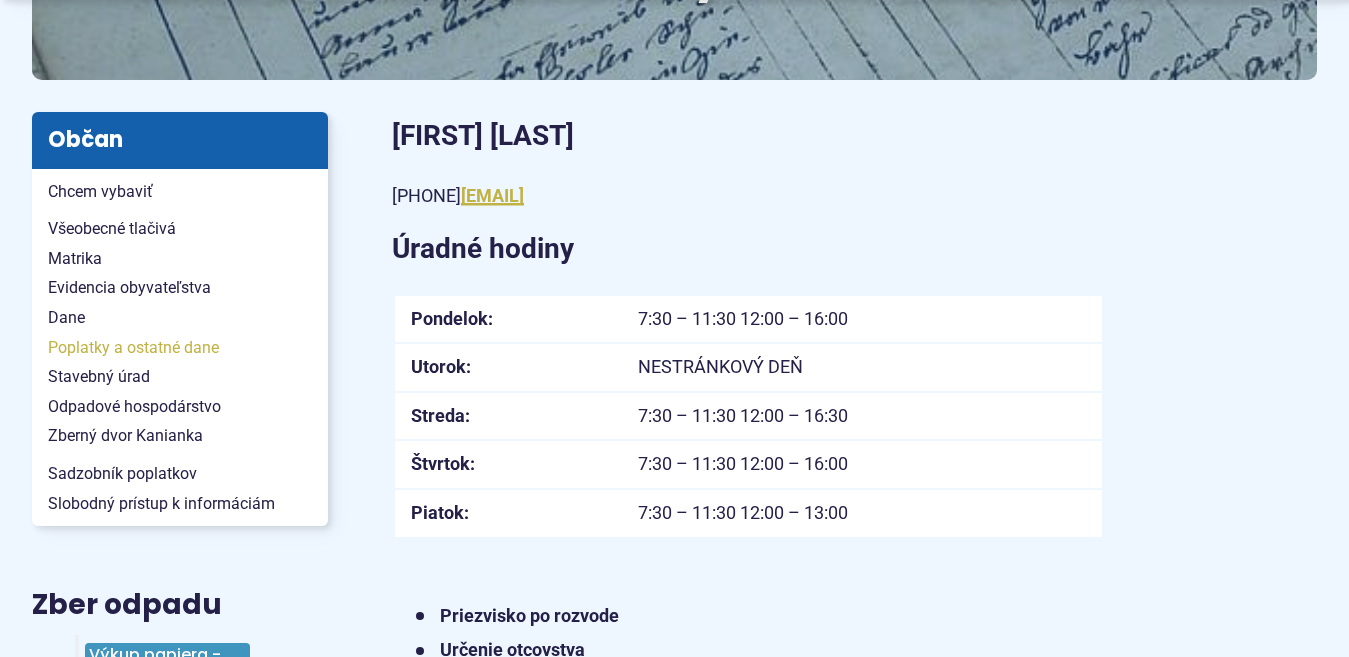 click on "Poplatky a ostatné dane" at bounding box center [180, 348] 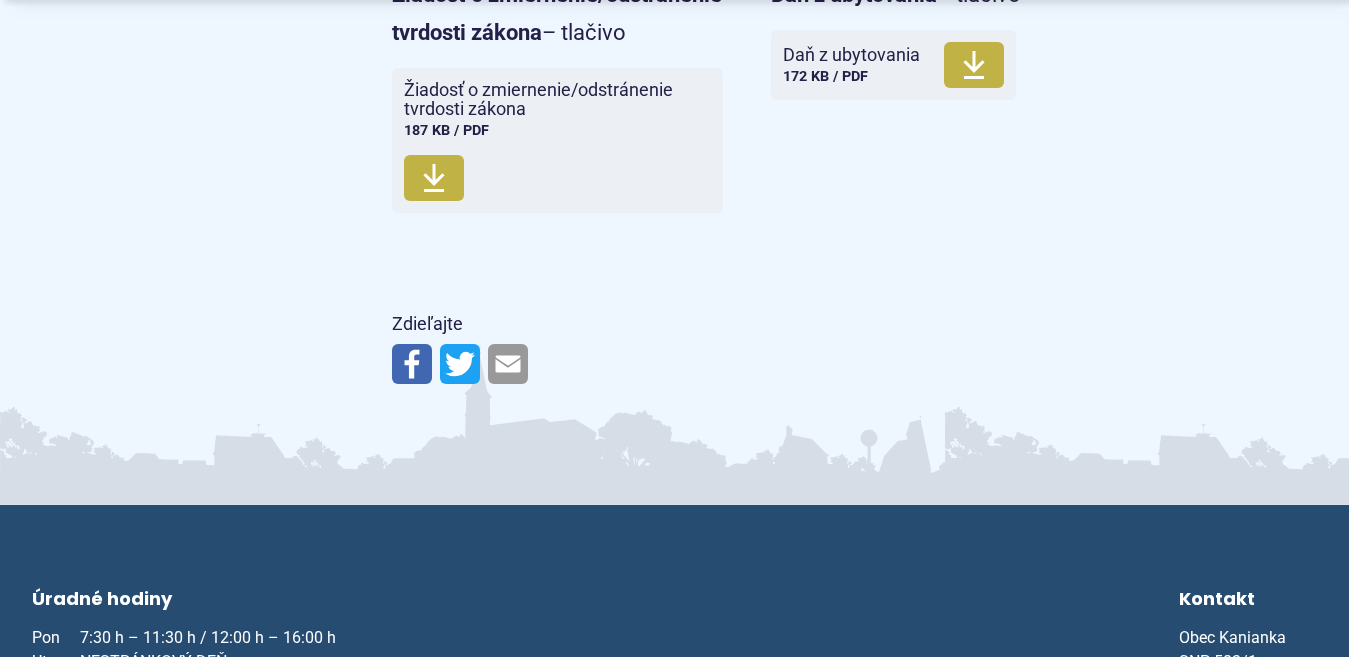 scroll, scrollTop: 4640, scrollLeft: 0, axis: vertical 